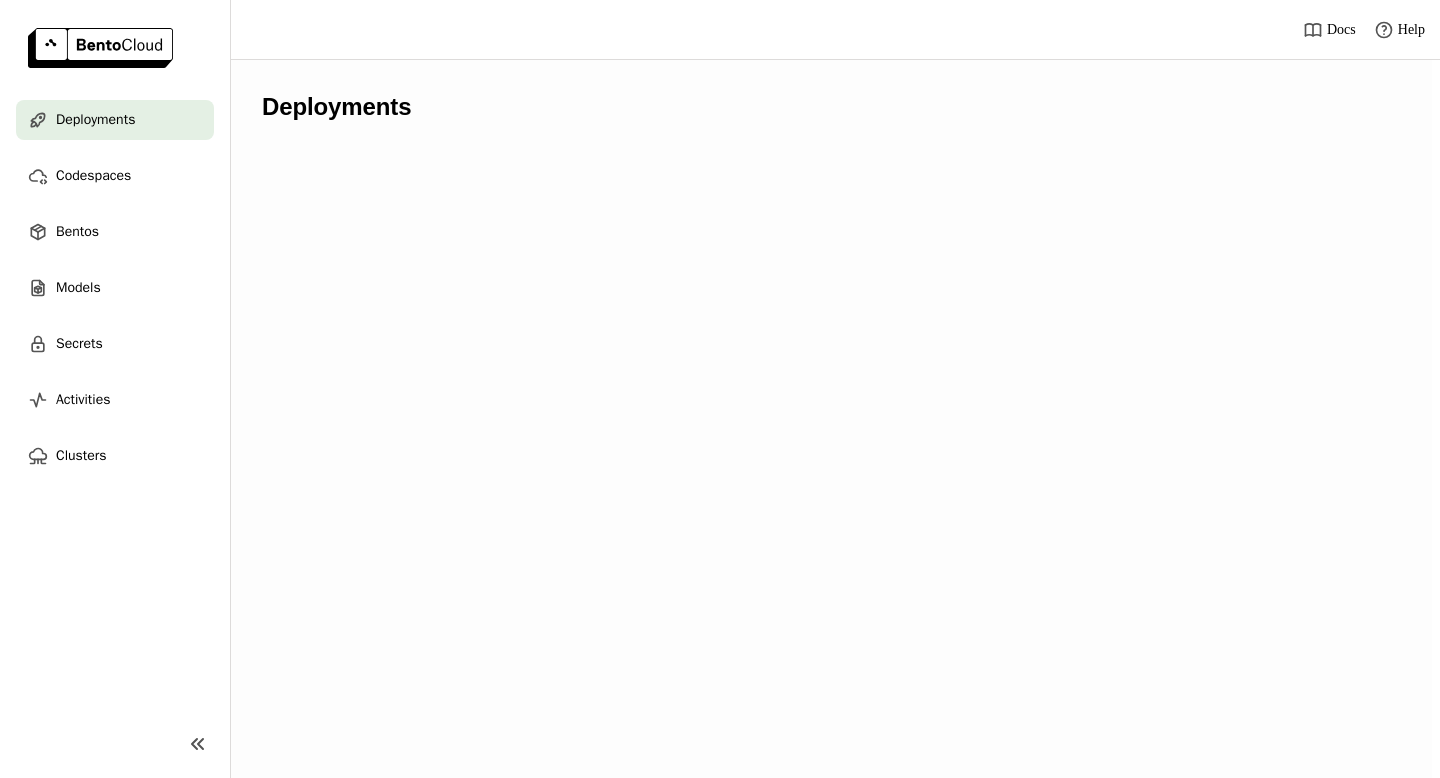 scroll, scrollTop: 0, scrollLeft: 0, axis: both 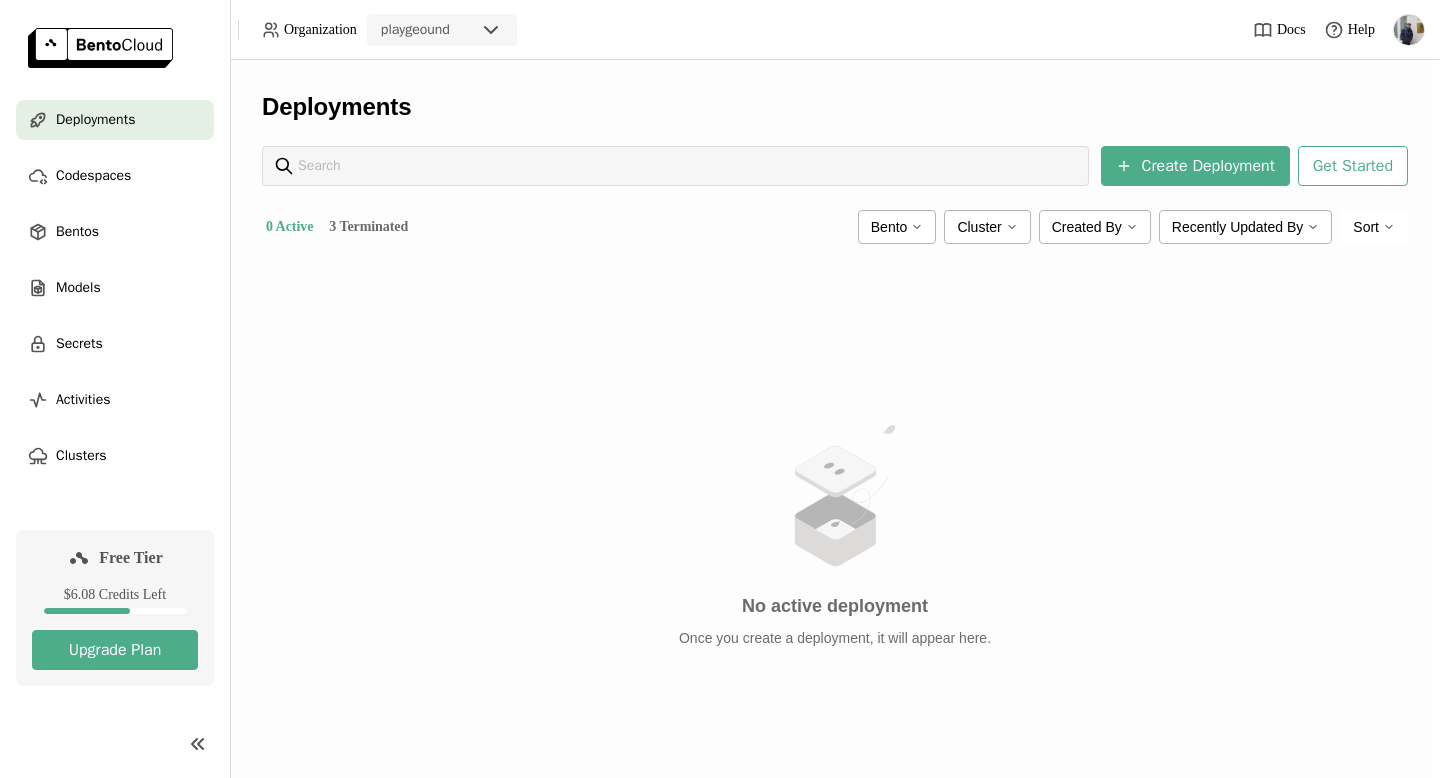 click on "3   Terminated" at bounding box center [368, 227] 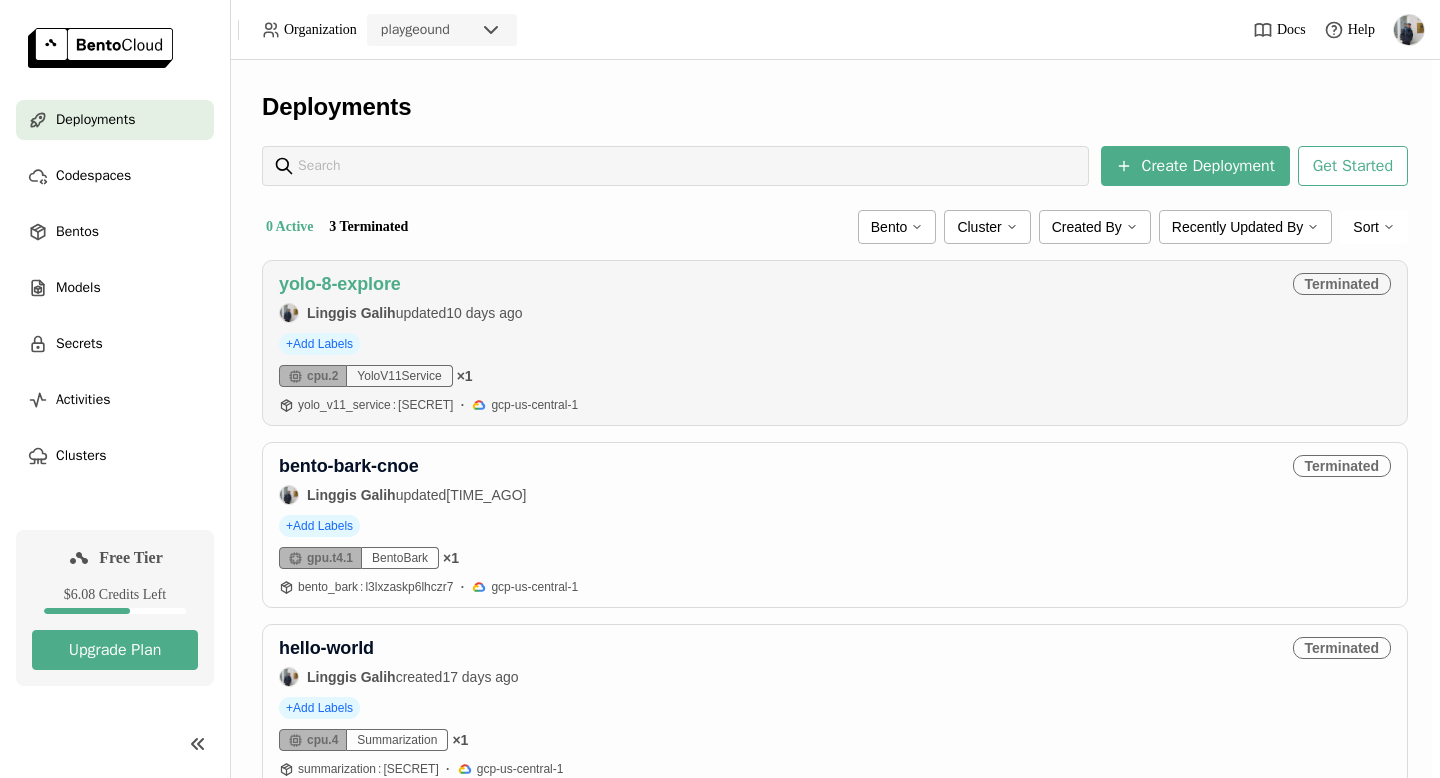 click on "yolo-8-explore" at bounding box center (340, 284) 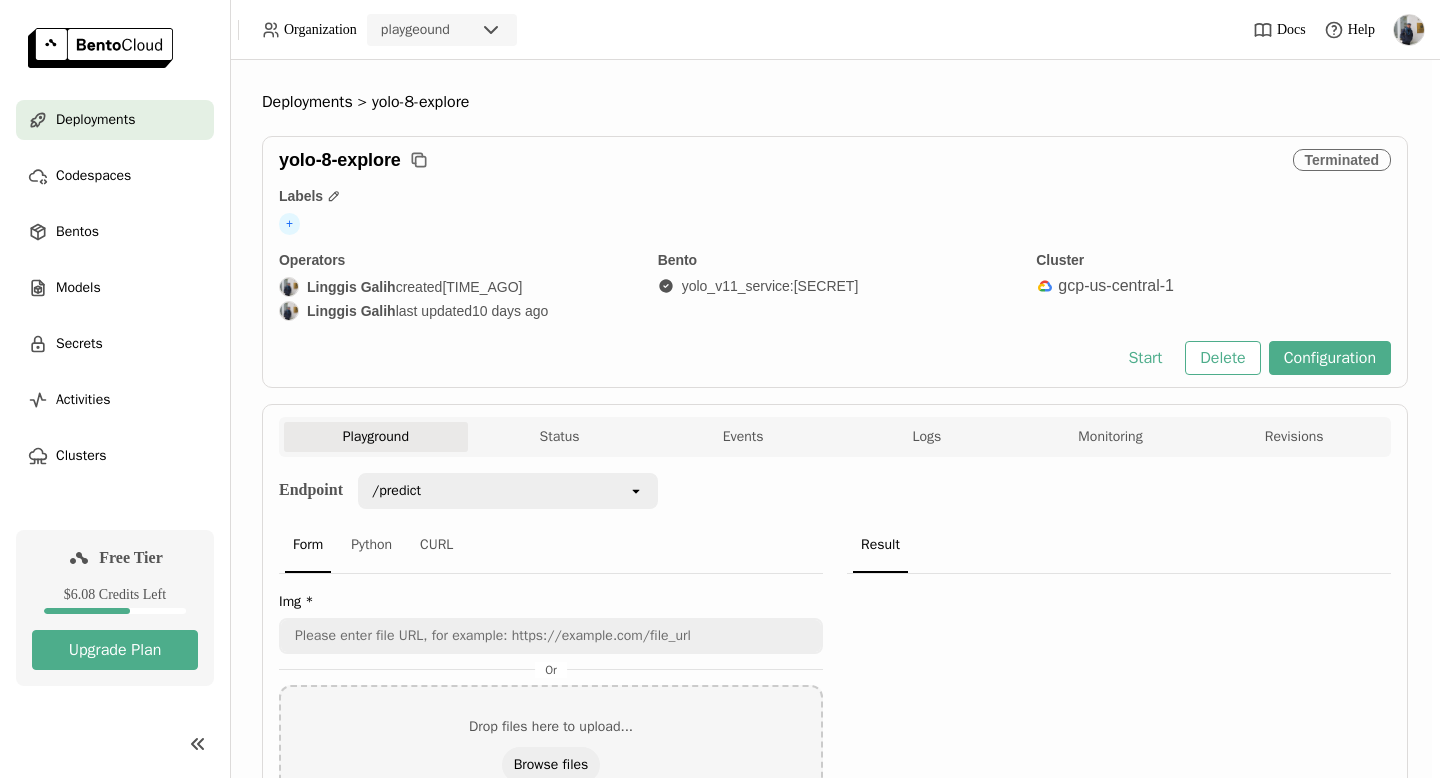 scroll, scrollTop: 0, scrollLeft: 0, axis: both 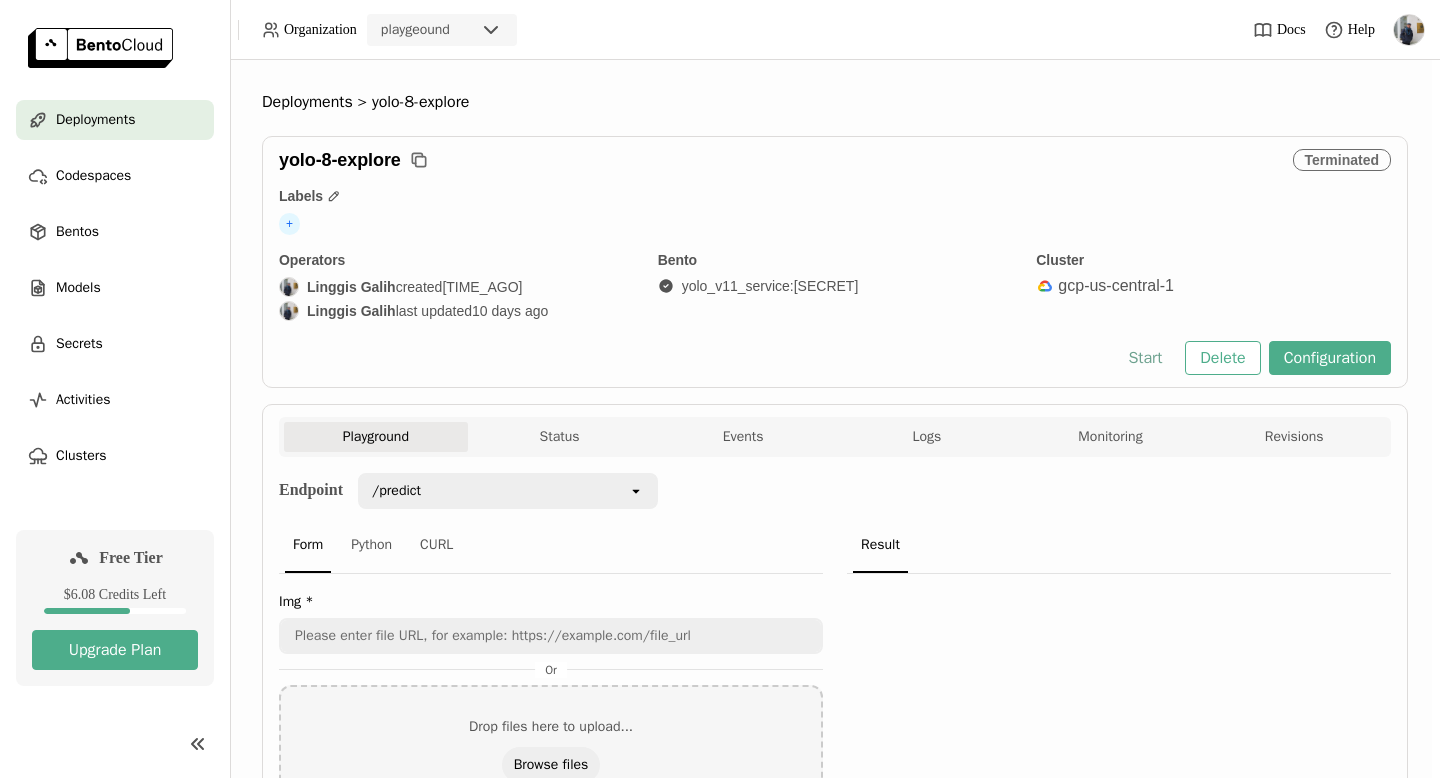 click on "Start" at bounding box center (1145, 358) 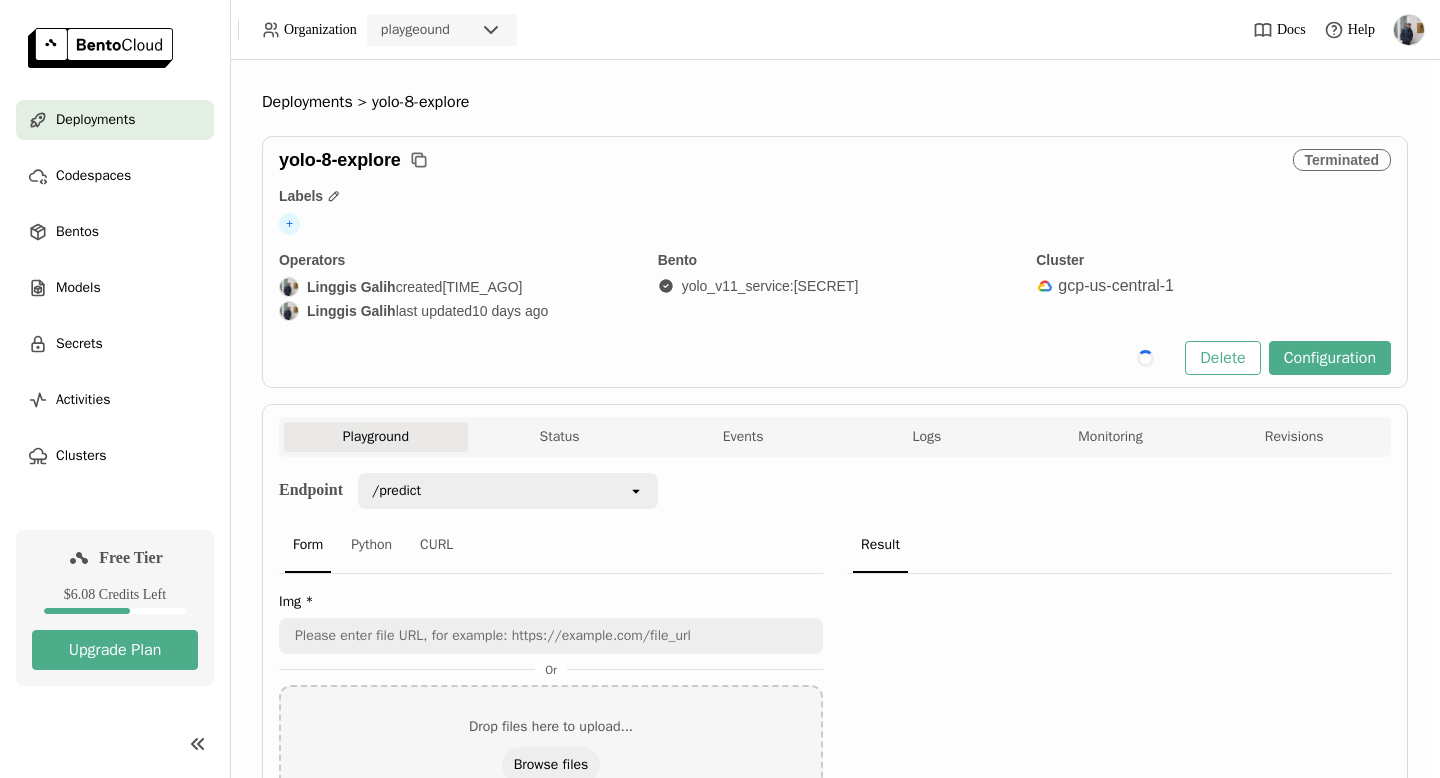 type 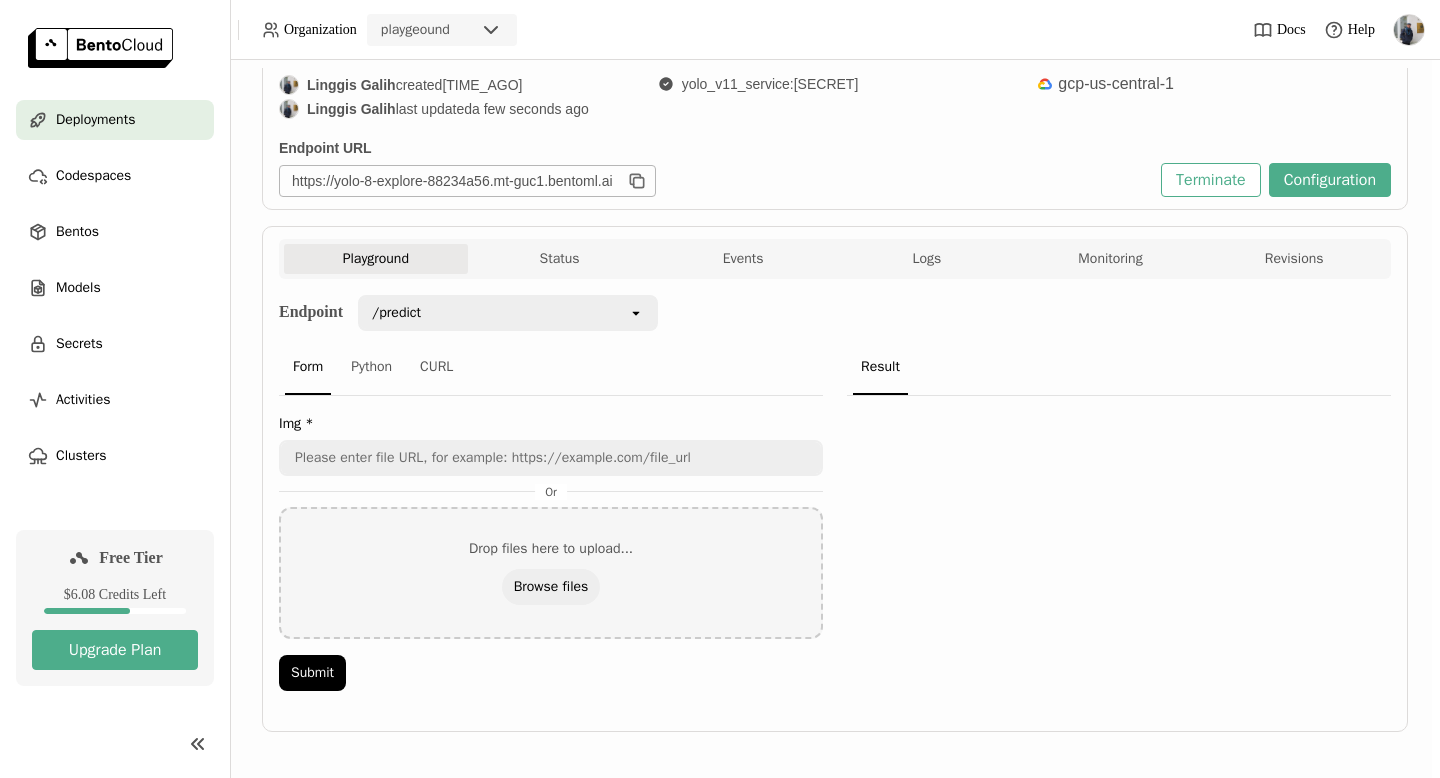 scroll, scrollTop: 0, scrollLeft: 0, axis: both 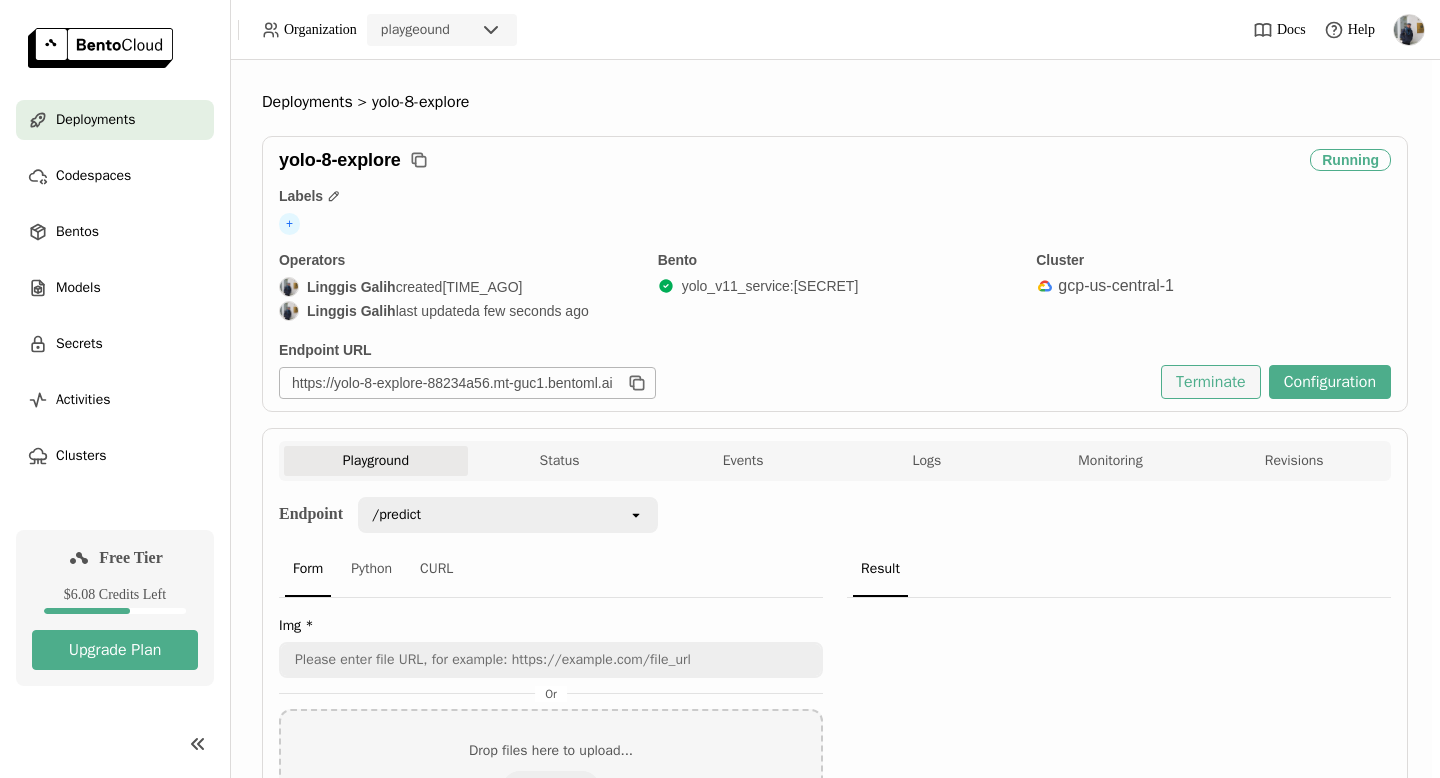 click on "Terminate" at bounding box center (1211, 382) 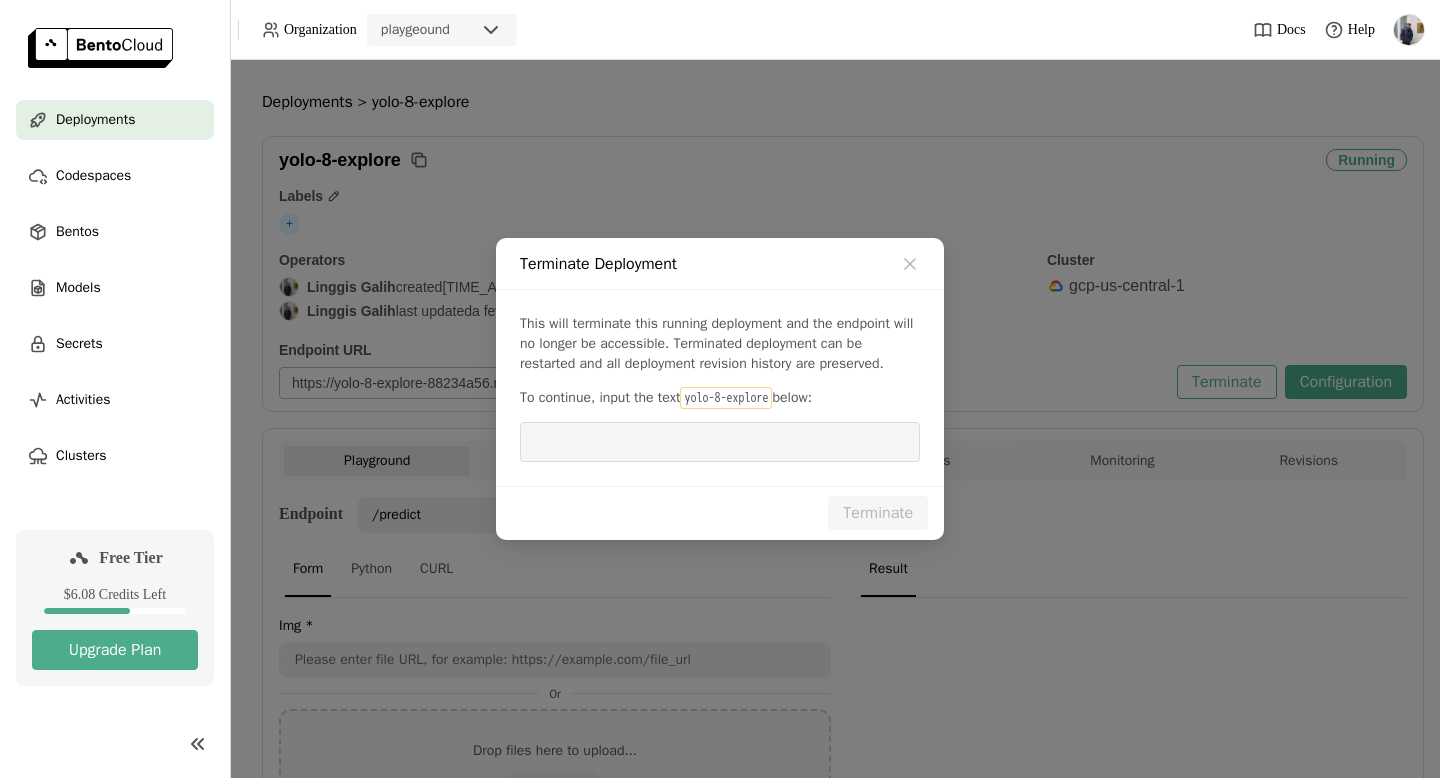 scroll, scrollTop: 202, scrollLeft: 0, axis: vertical 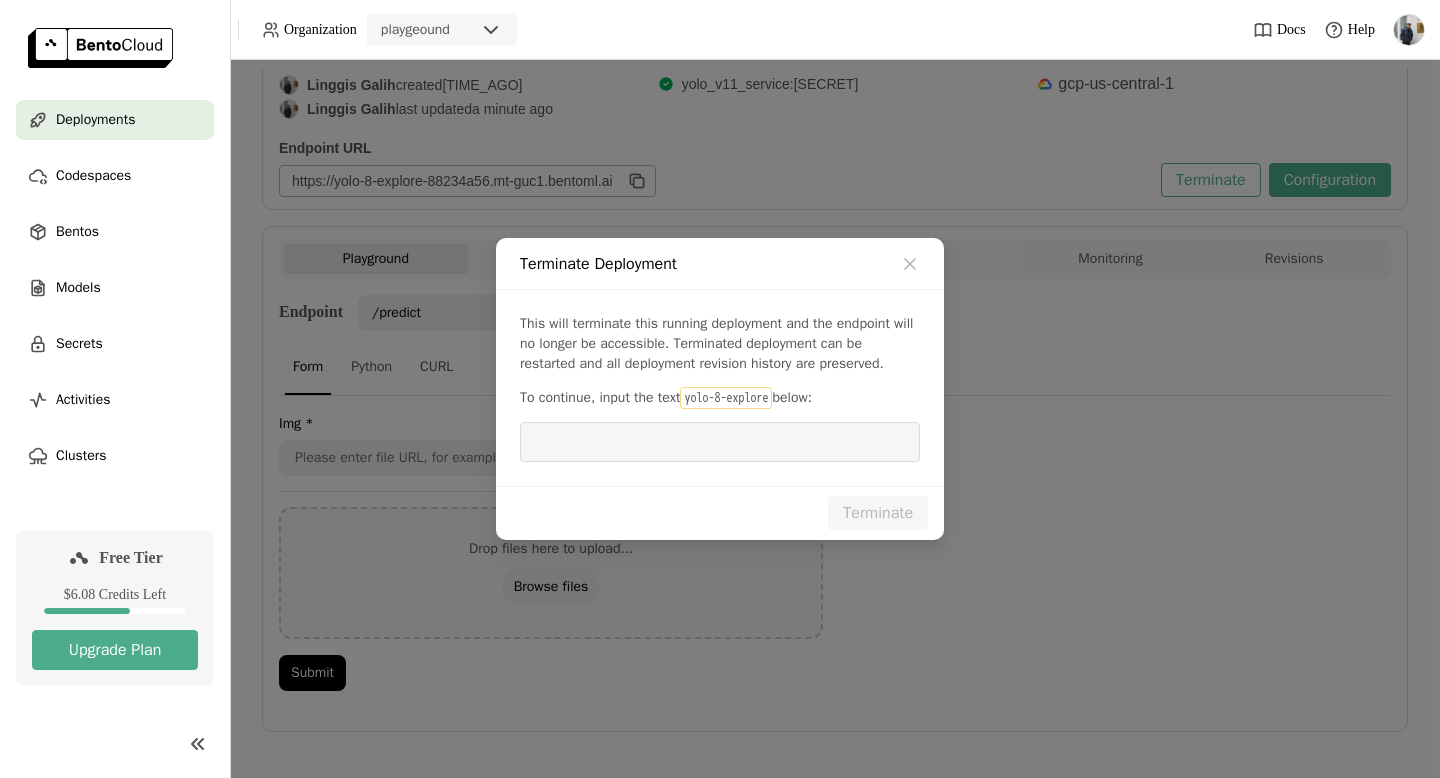 click on "yolo-8-explore" at bounding box center [726, 398] 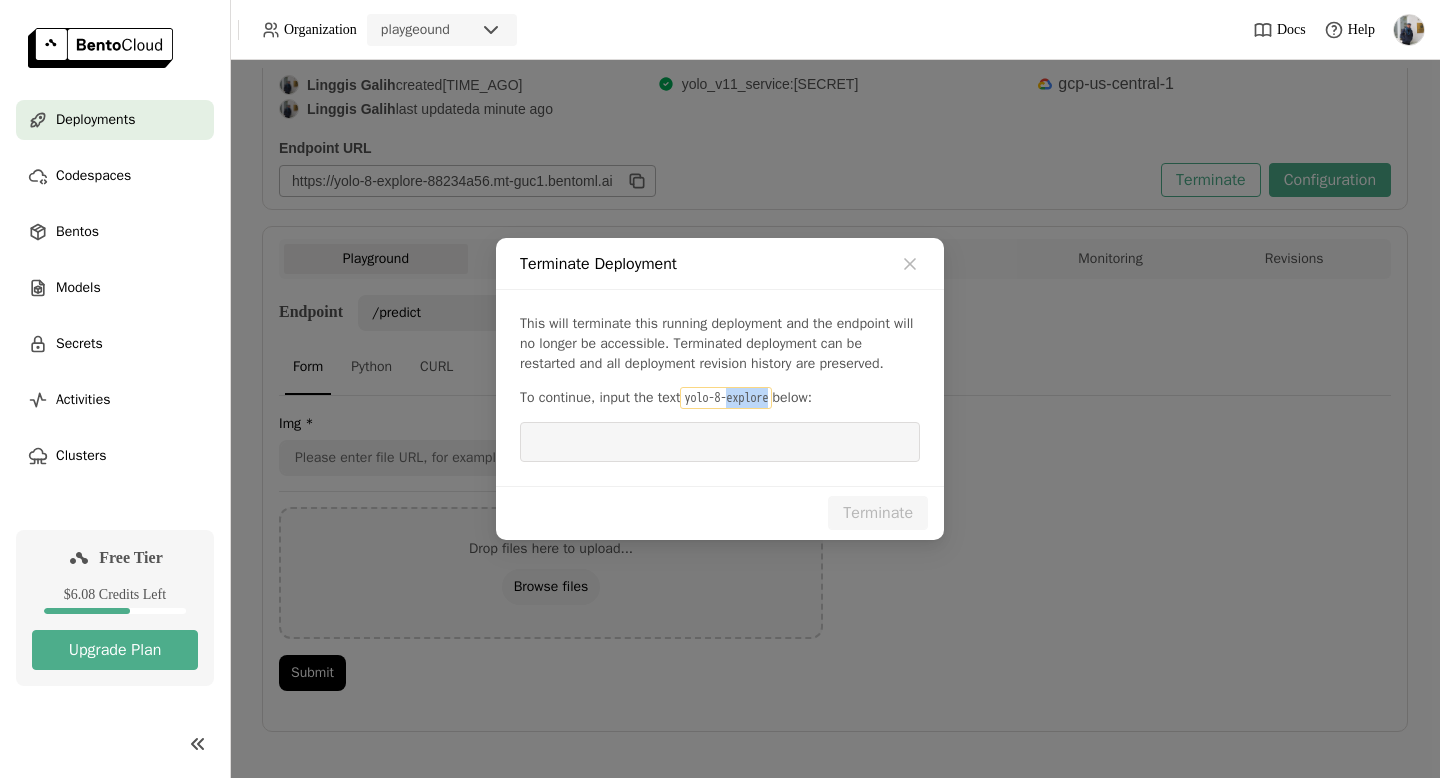 click on "yolo-8-explore" at bounding box center [726, 398] 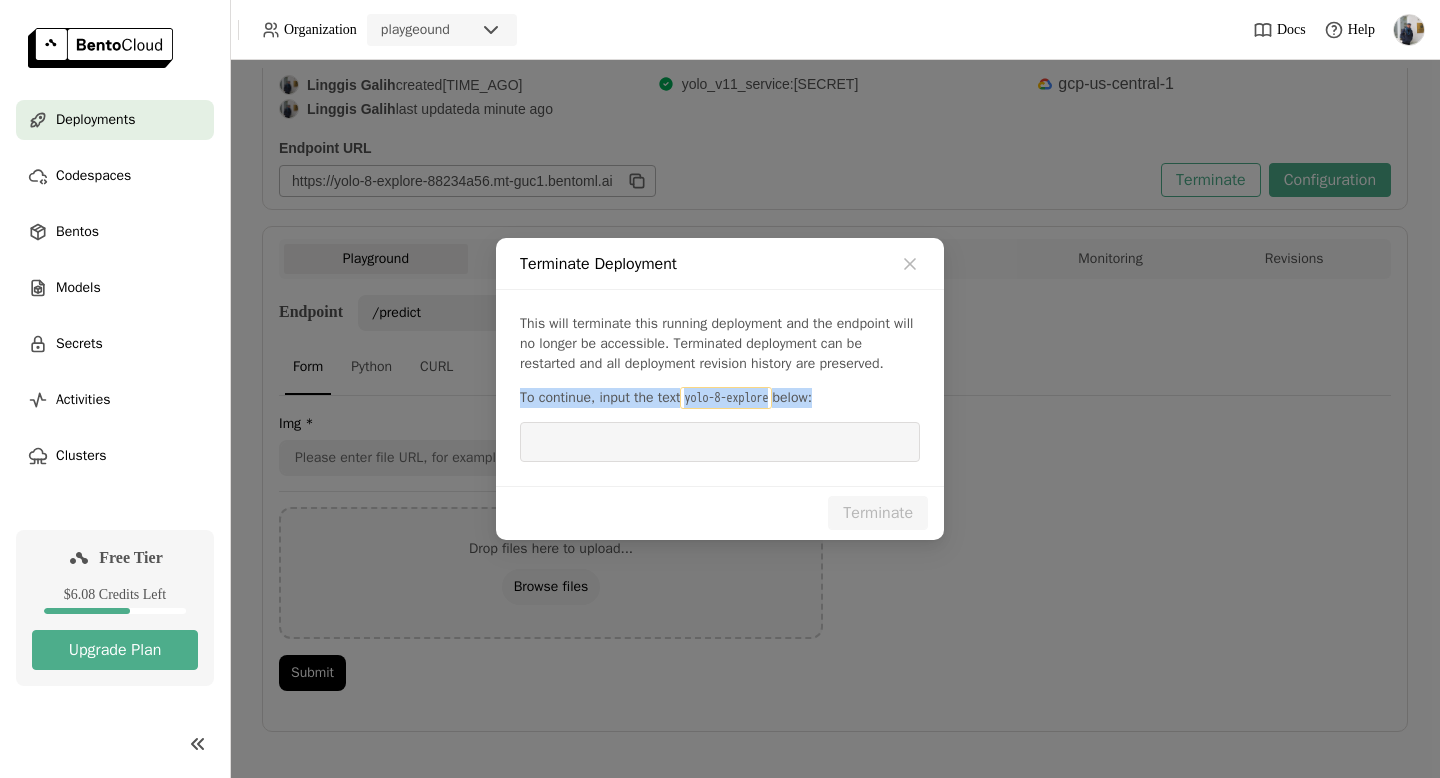 click on "yolo-8-explore" at bounding box center (726, 398) 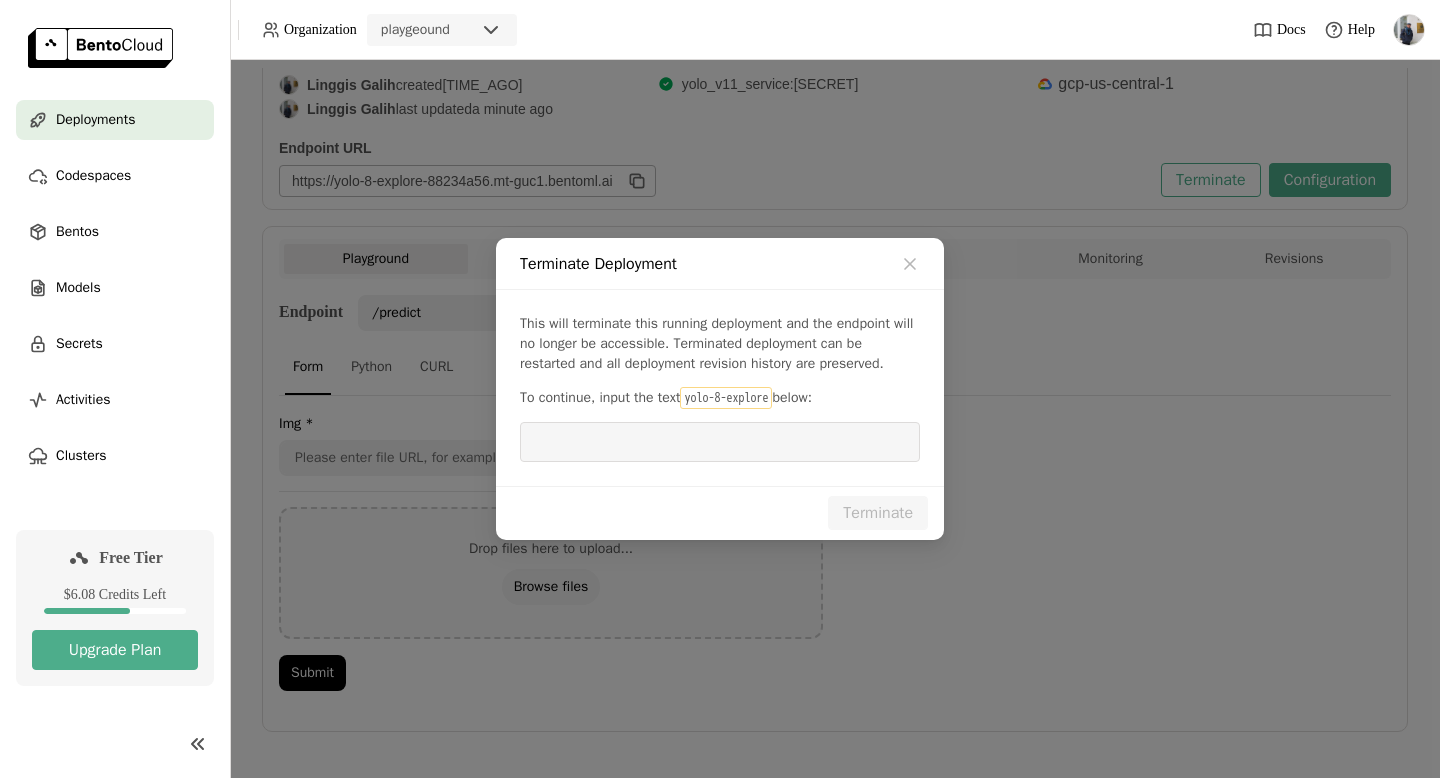 click at bounding box center (720, 442) 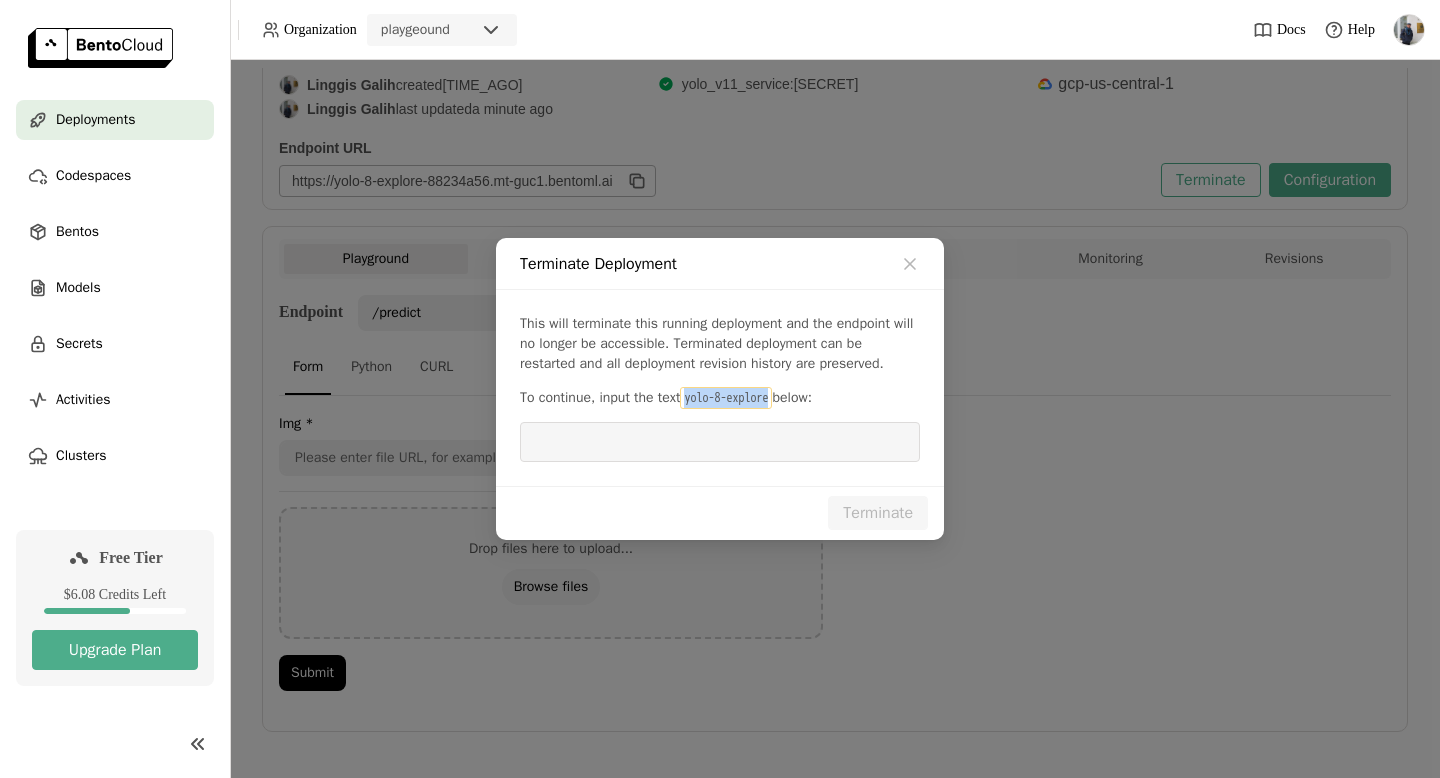 drag, startPoint x: 695, startPoint y: 396, endPoint x: 798, endPoint y: 396, distance: 103 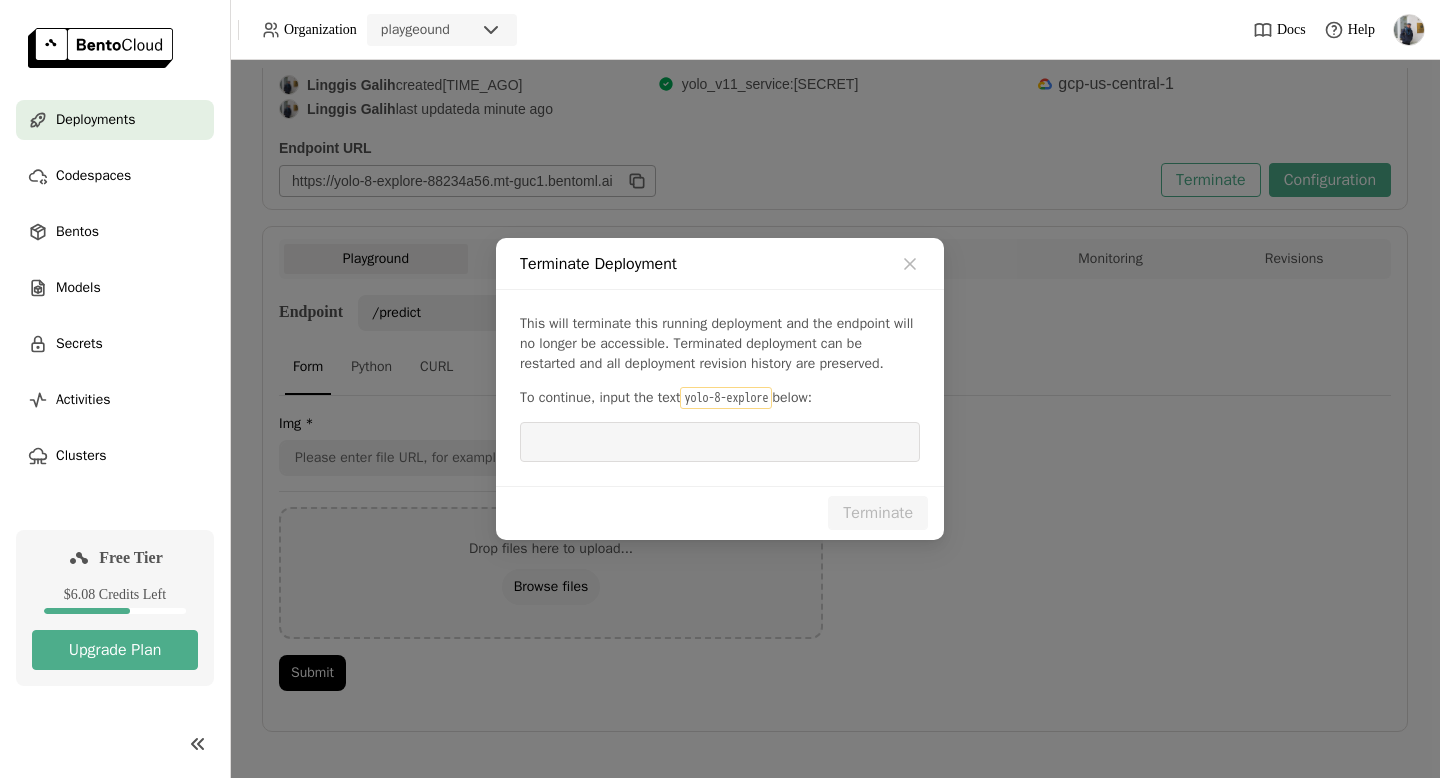 click at bounding box center (720, 442) 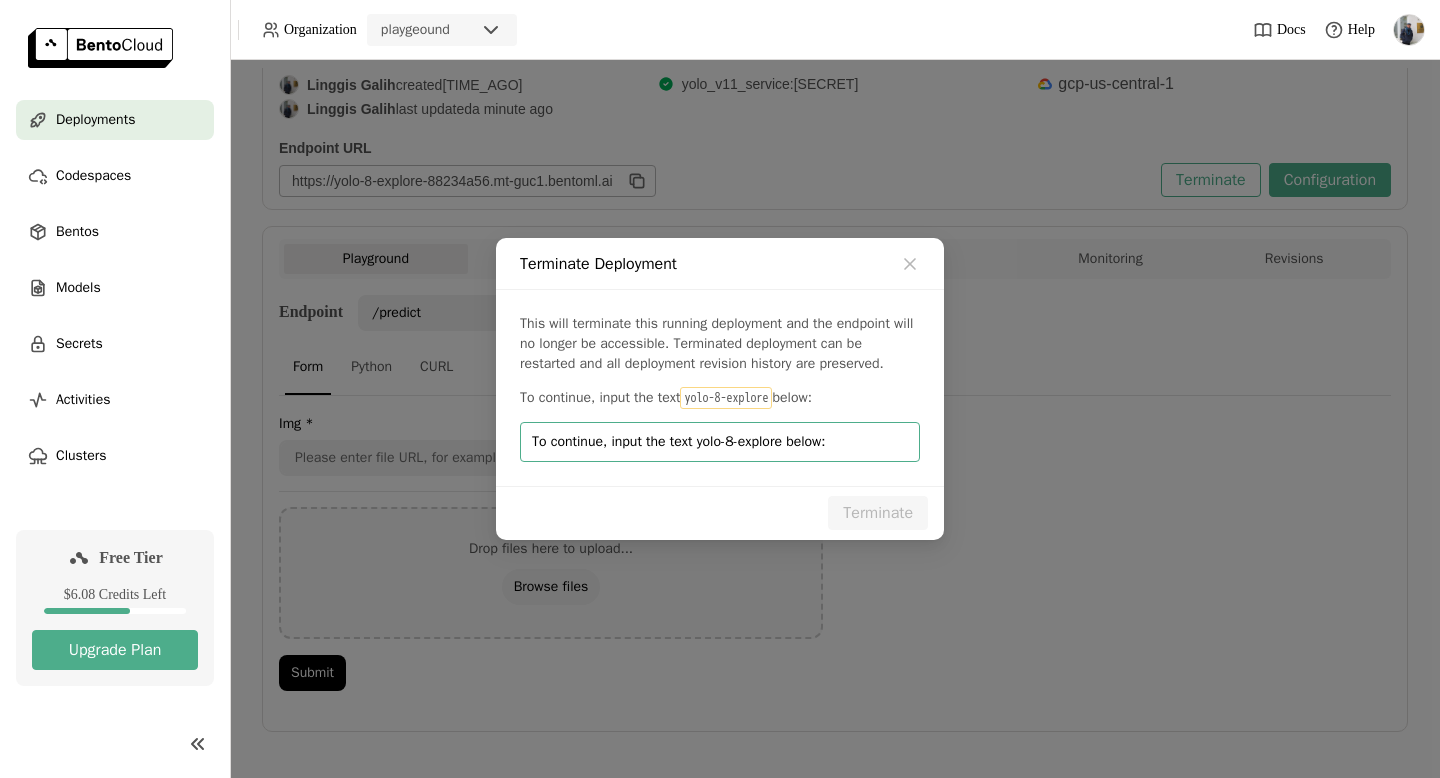 click on "To continue, input the text yolo-8-explore below:" at bounding box center (720, 442) 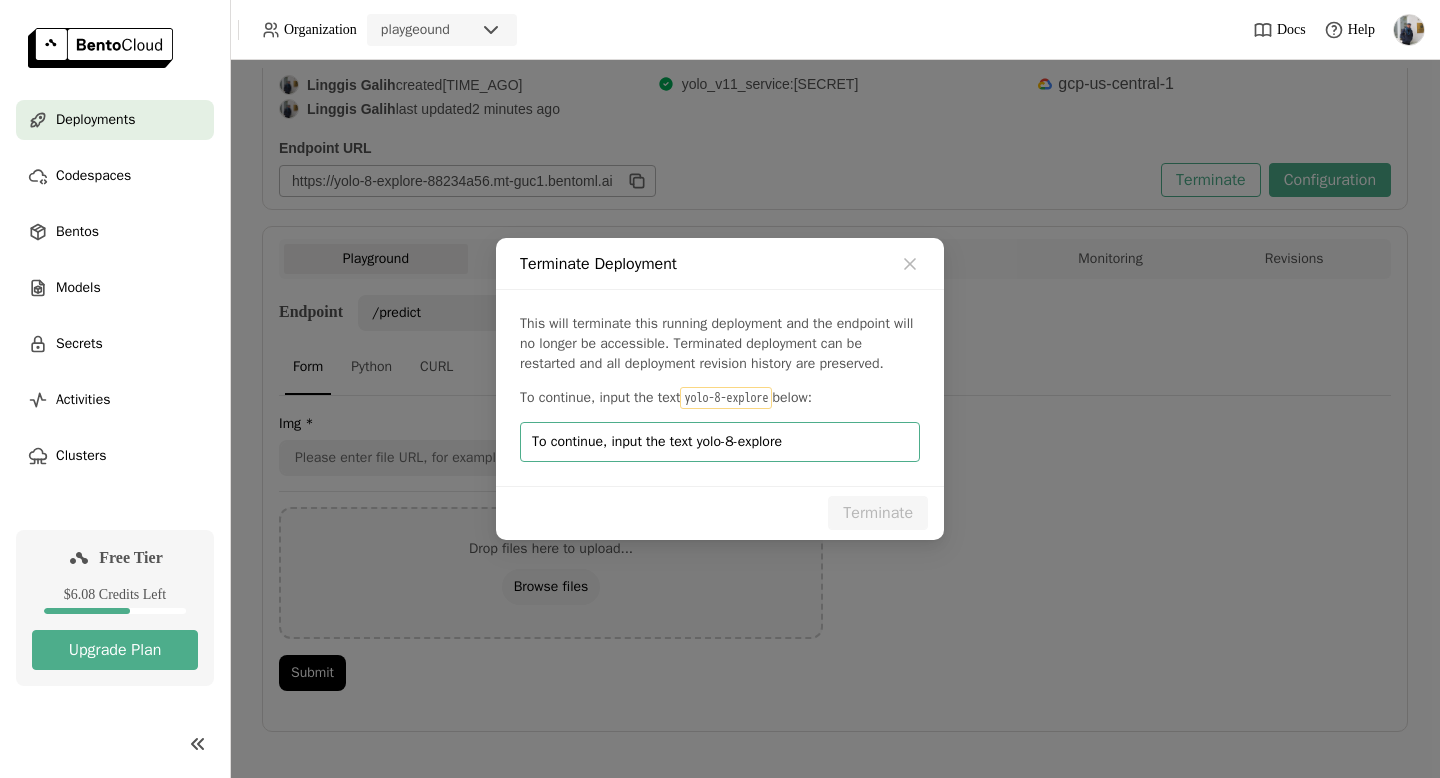 drag, startPoint x: 705, startPoint y: 450, endPoint x: 371, endPoint y: 450, distance: 334 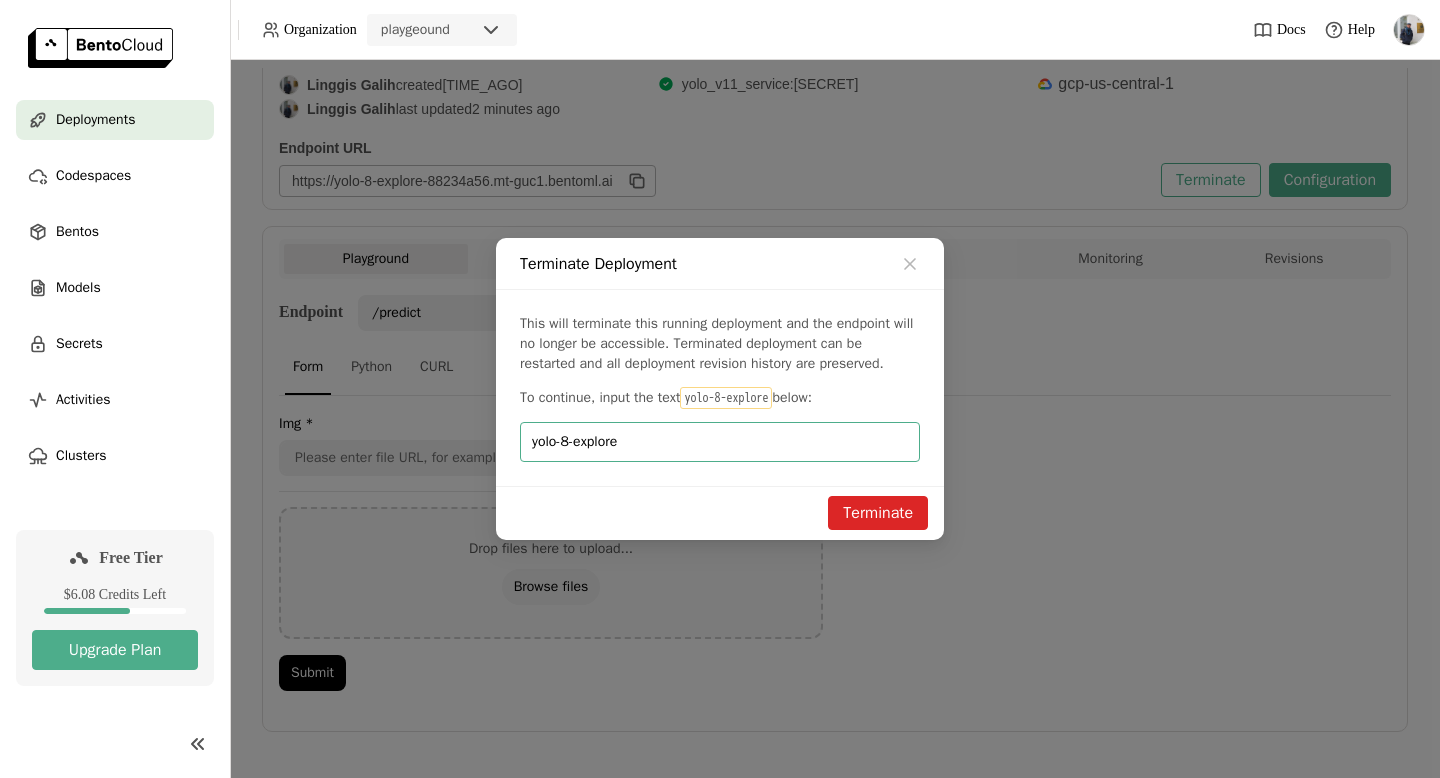 type on "yolo-8-explore" 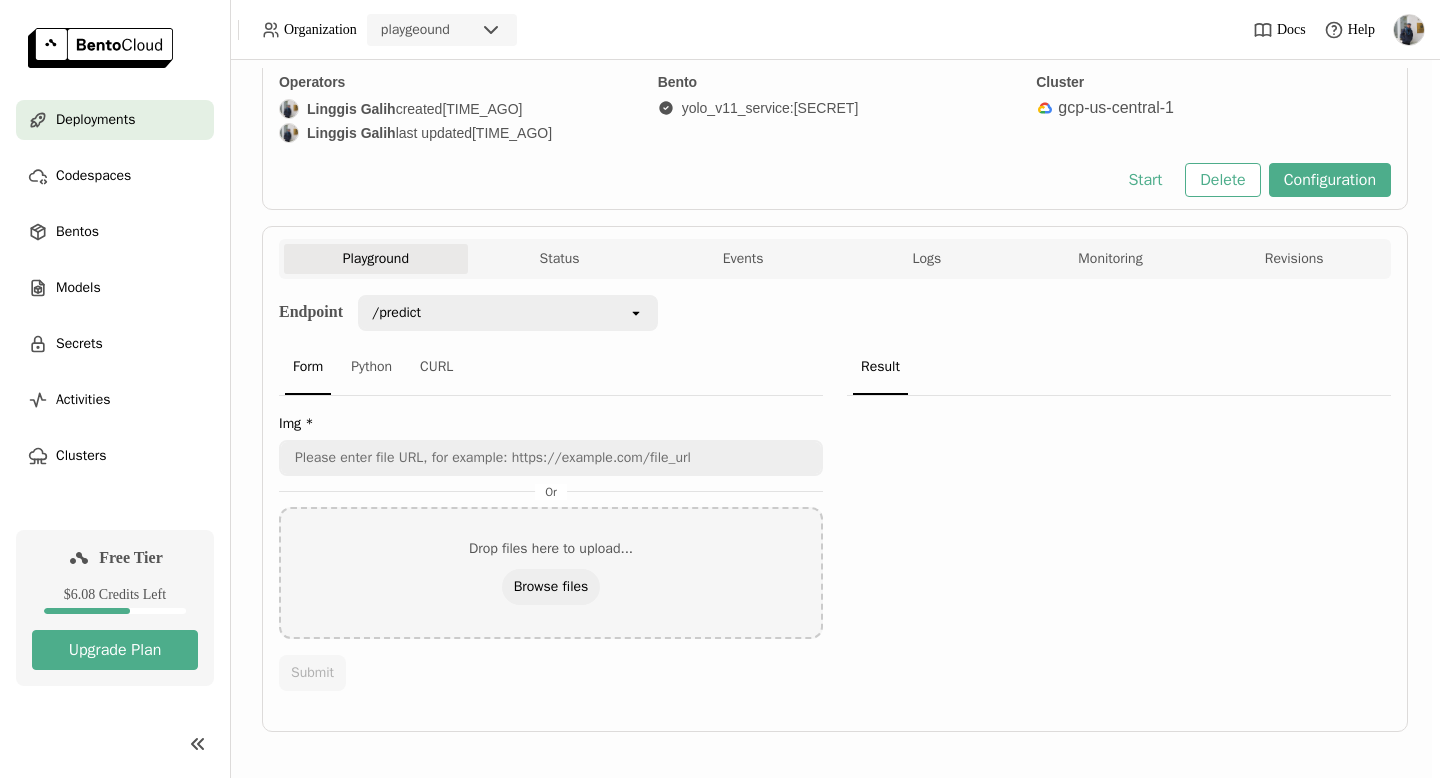 scroll, scrollTop: 178, scrollLeft: 0, axis: vertical 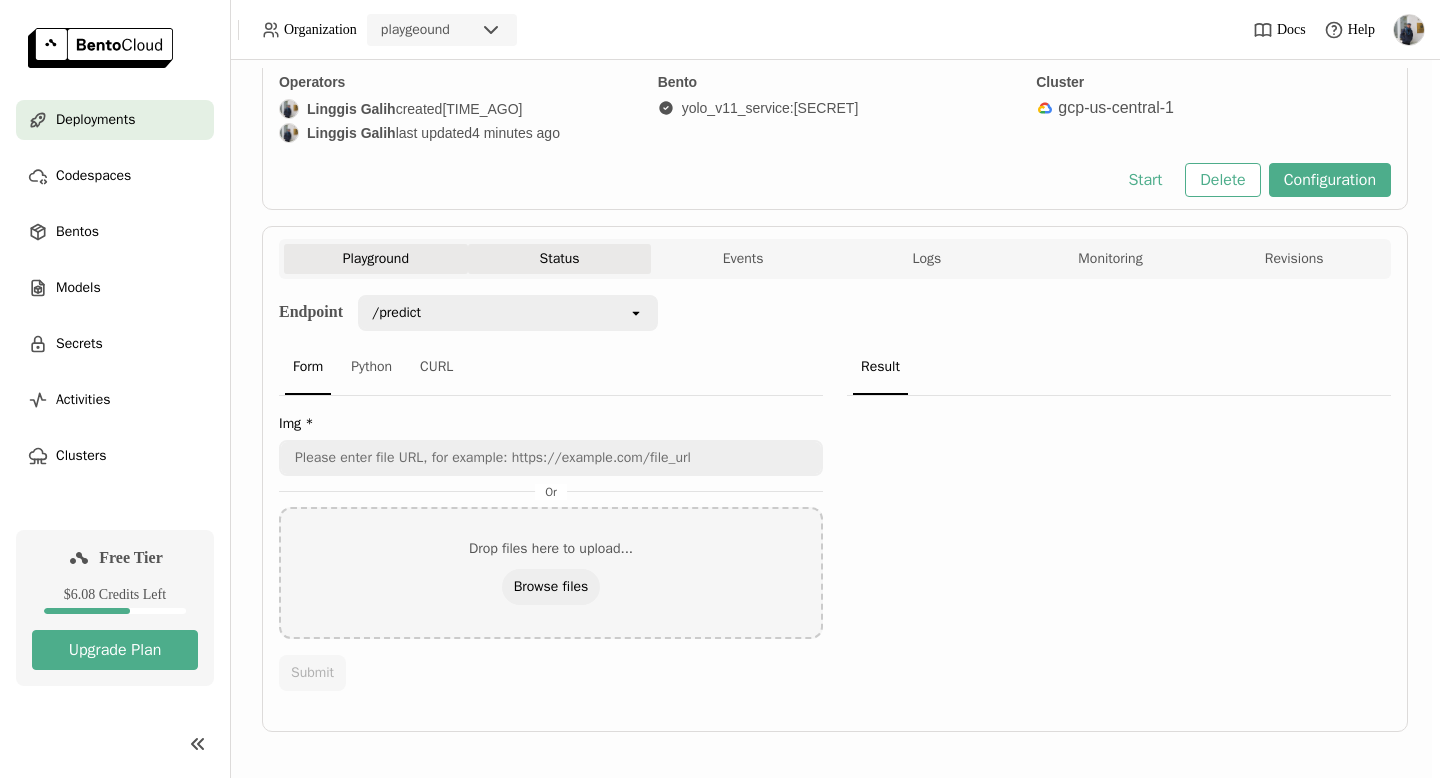 click on "Status" at bounding box center [560, 259] 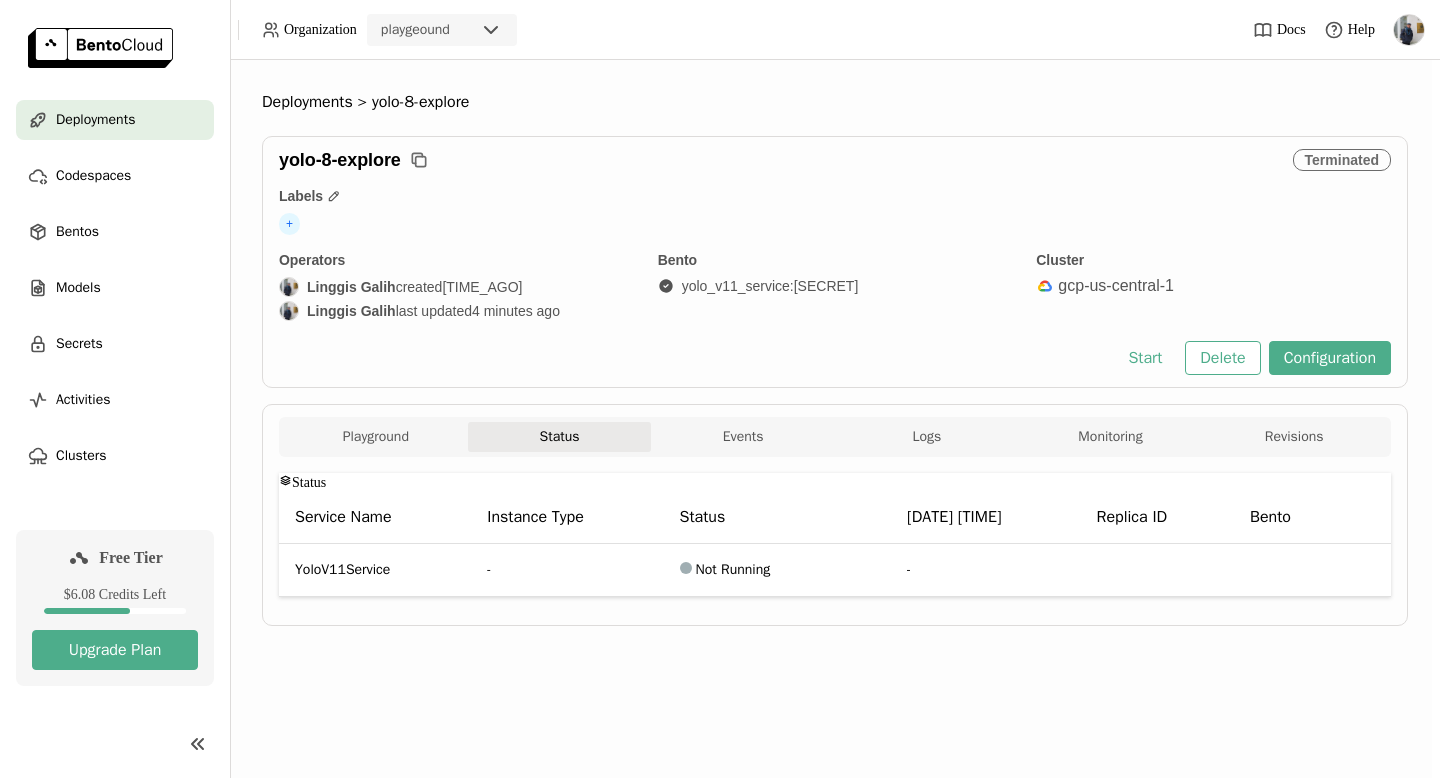 click on "Playground Status Events Logs Monitoring Revisions" at bounding box center [835, 439] 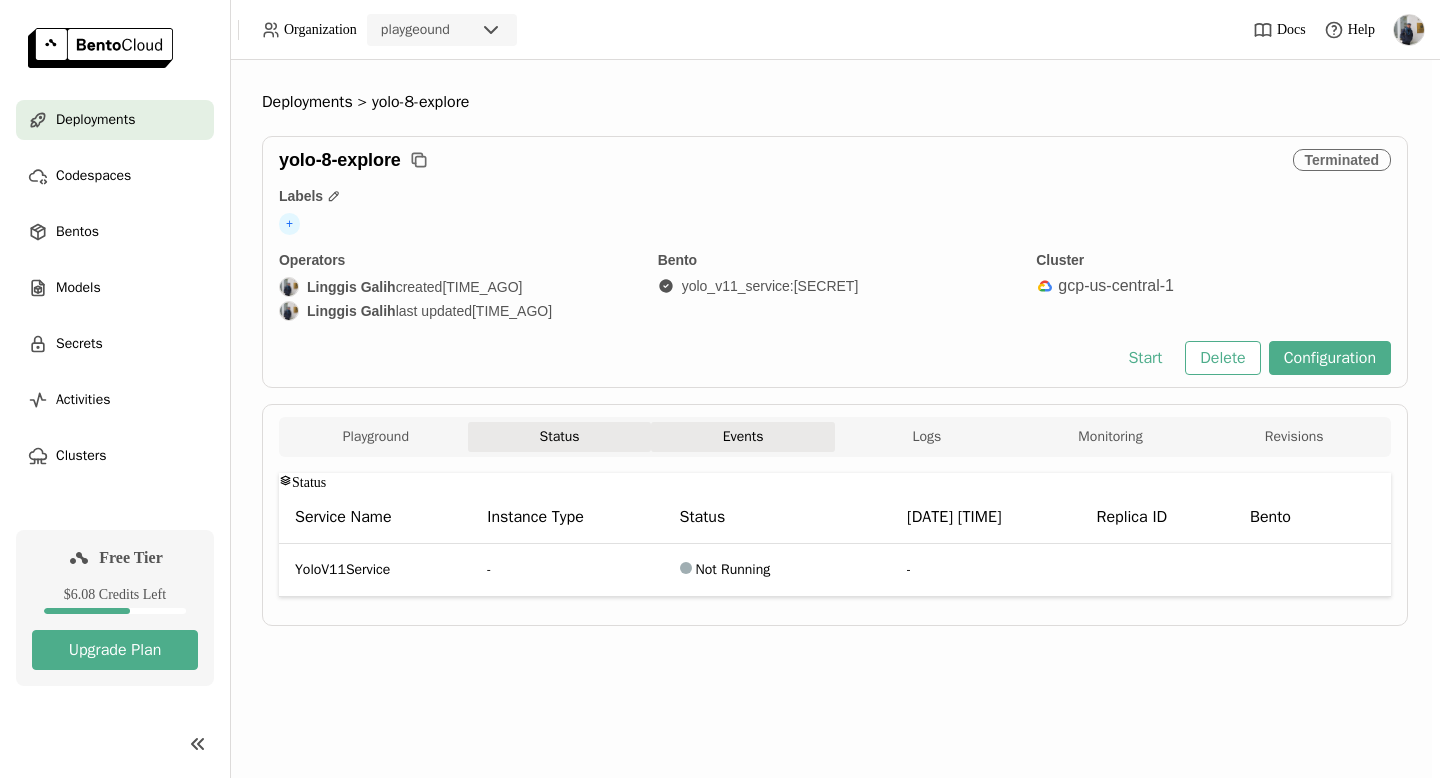click on "Events" at bounding box center (743, 437) 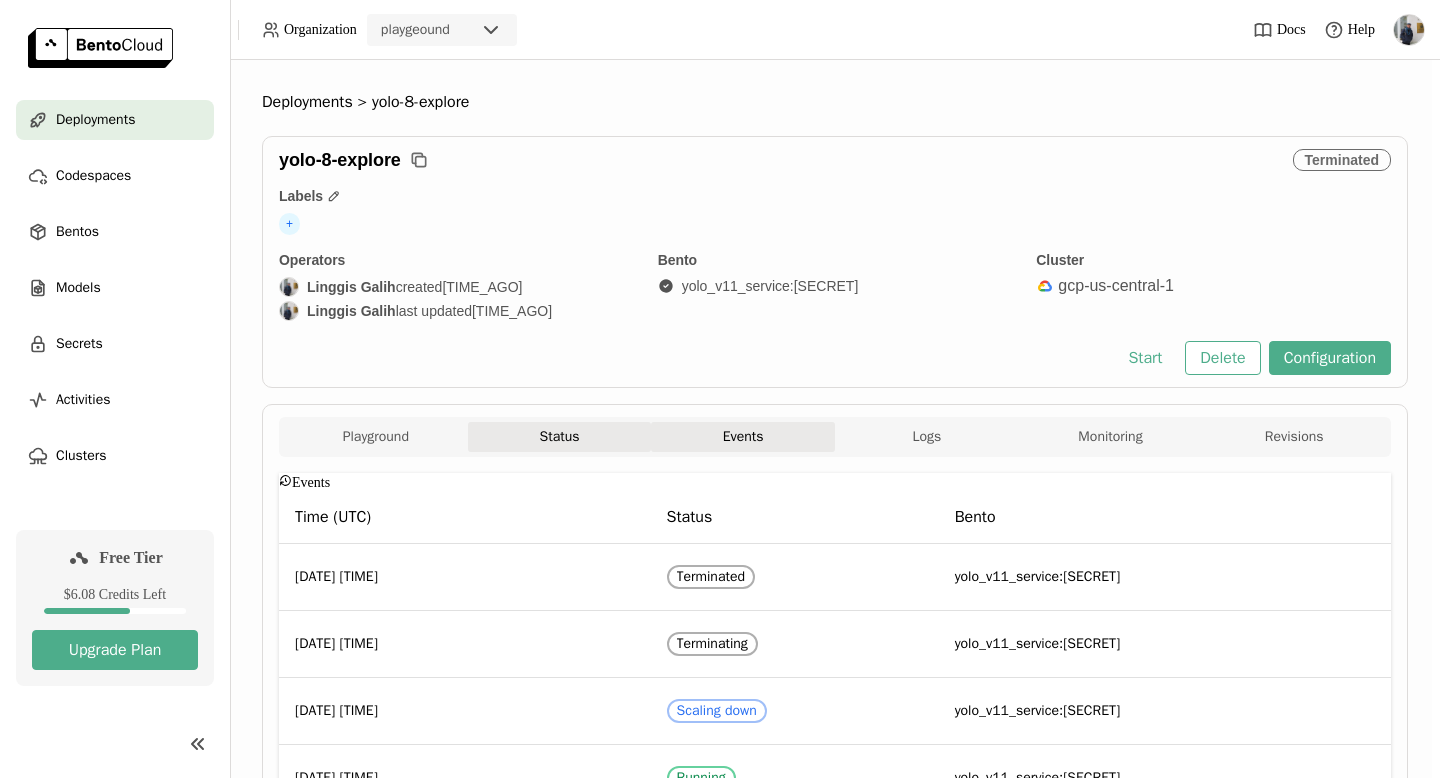 click on "Status" at bounding box center [560, 437] 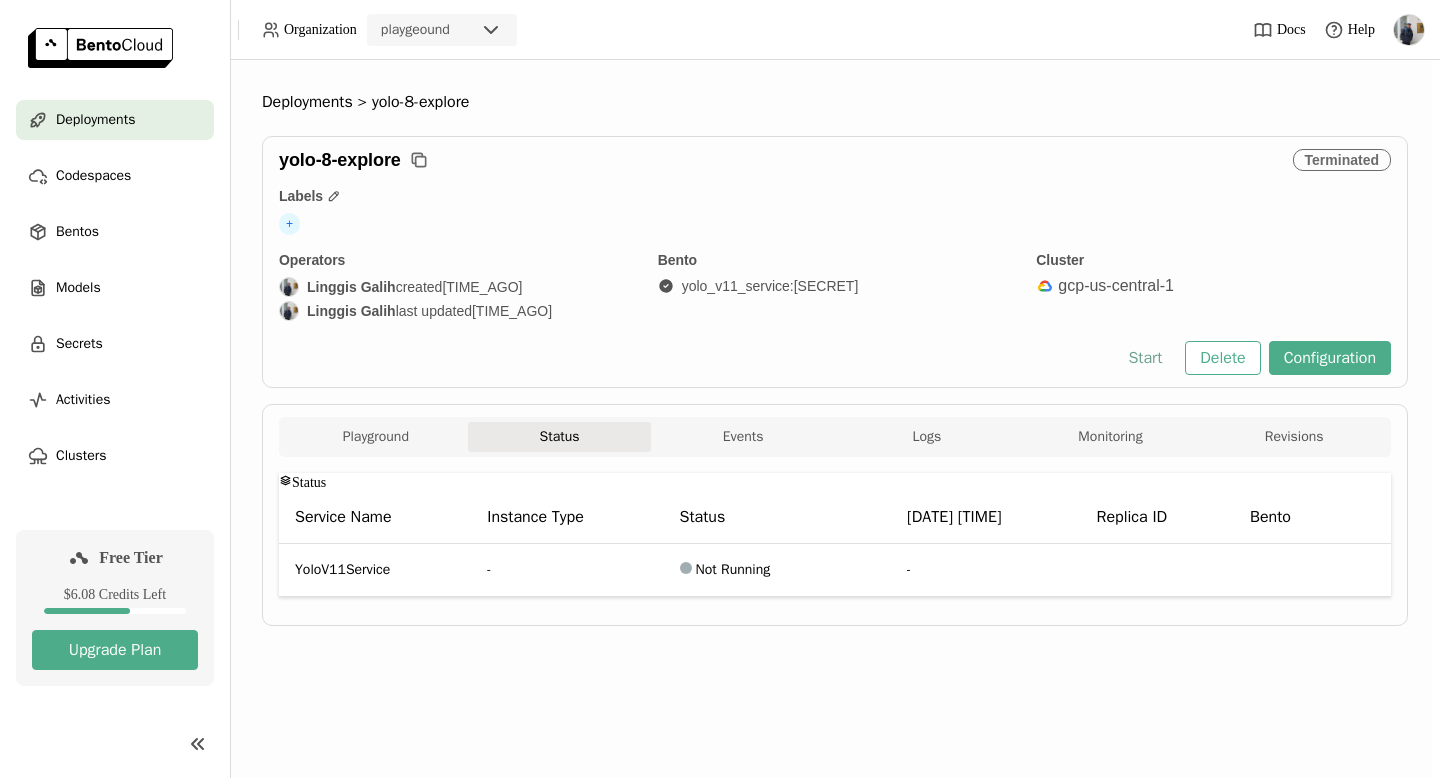 click on "Start" at bounding box center (1145, 358) 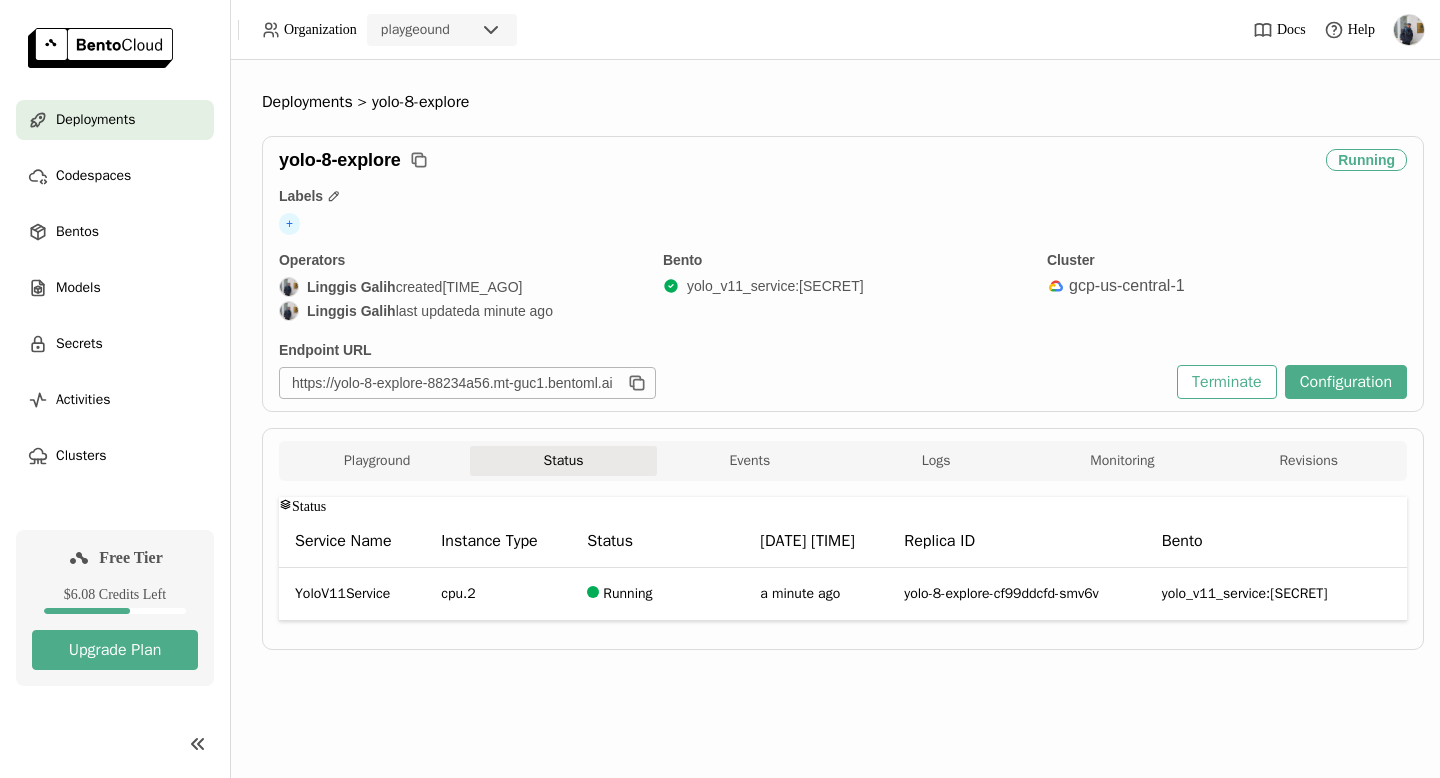 scroll, scrollTop: 23, scrollLeft: 0, axis: vertical 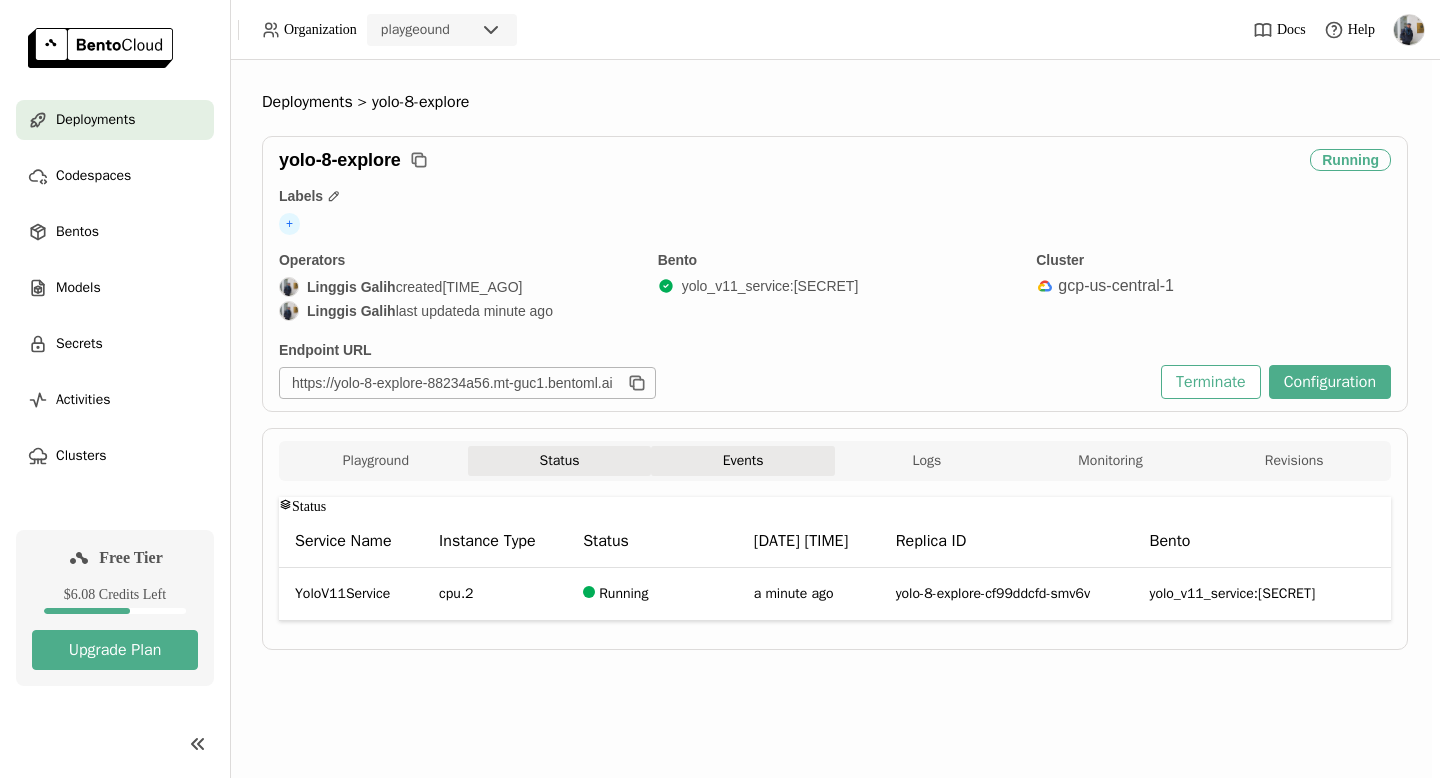 click on "Events" at bounding box center (743, 461) 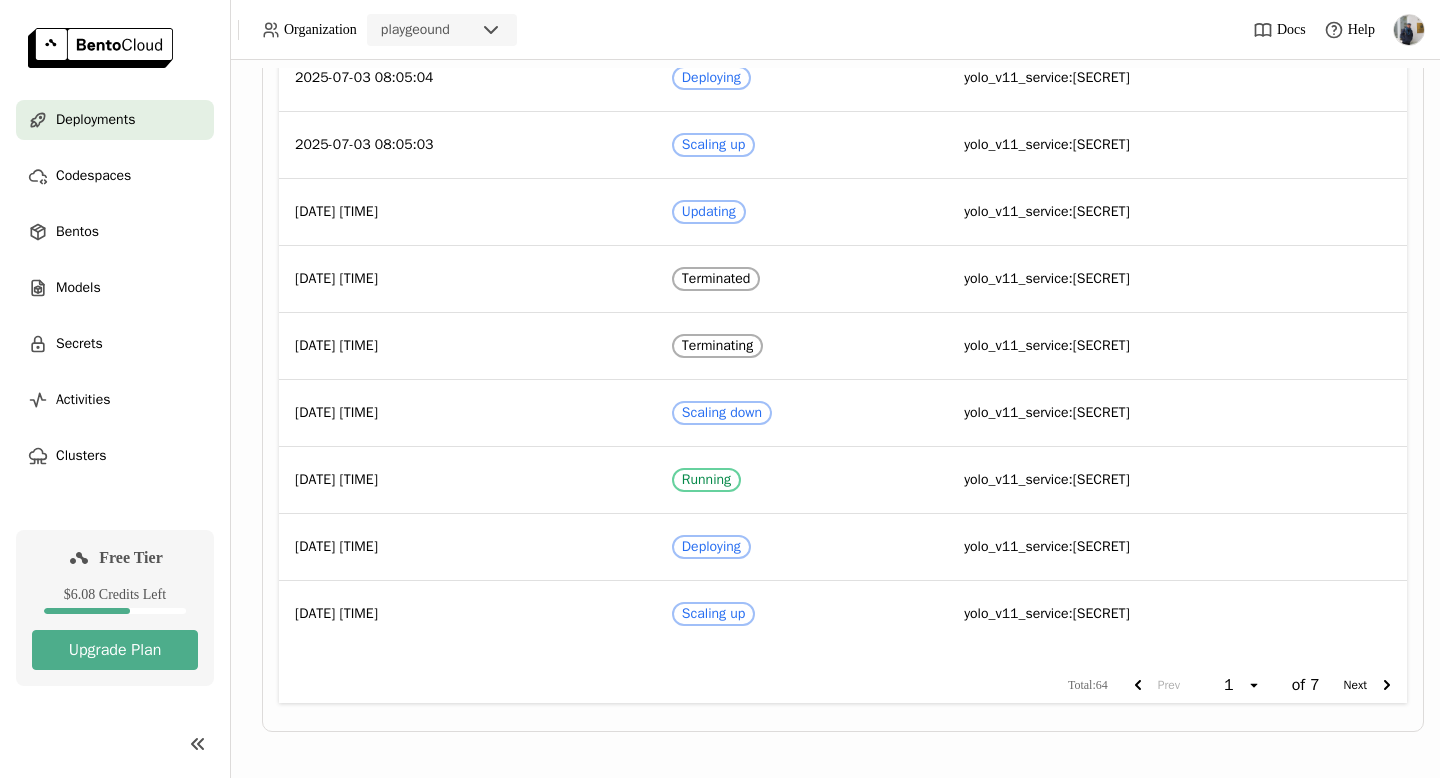 scroll, scrollTop: 659, scrollLeft: 0, axis: vertical 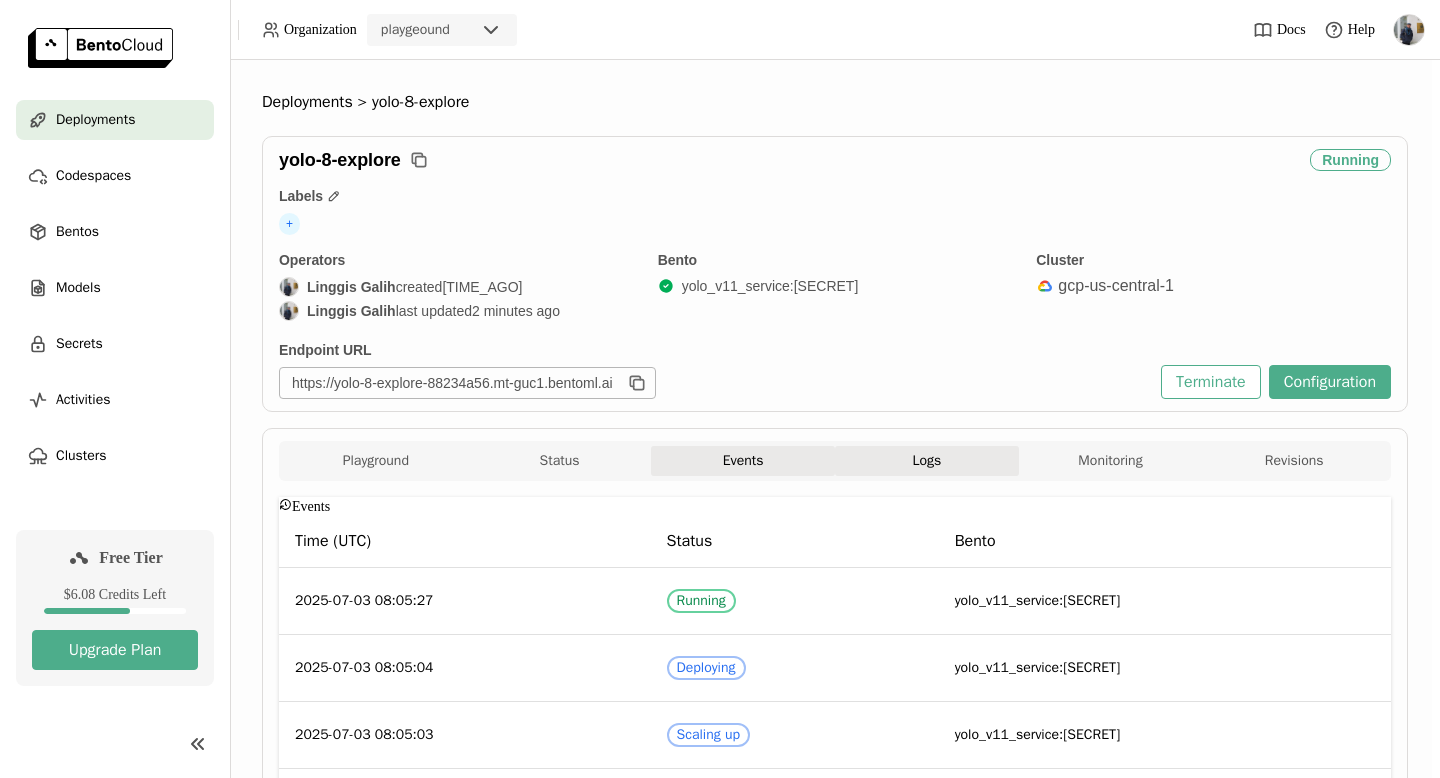click on "Logs" at bounding box center (927, 461) 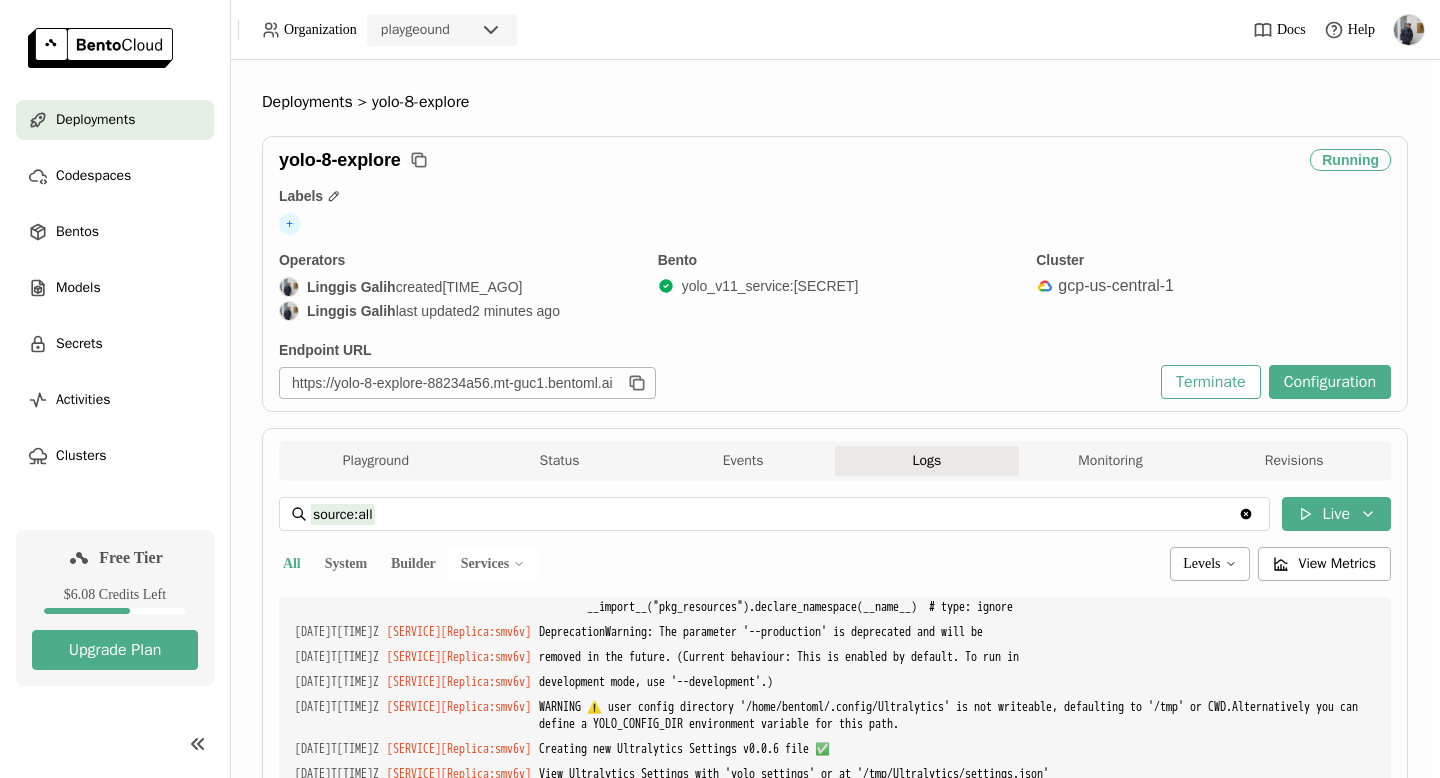 scroll, scrollTop: 895, scrollLeft: 0, axis: vertical 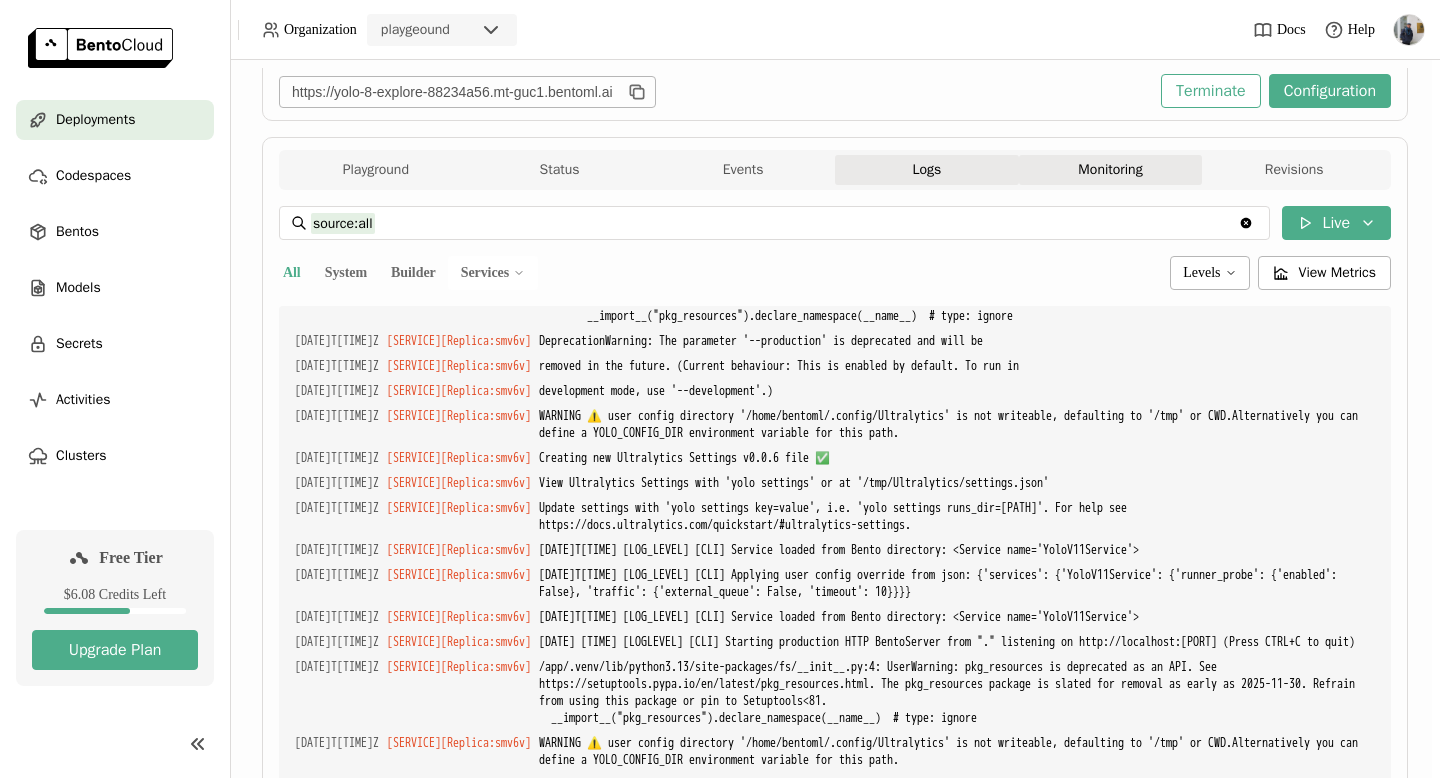 click on "Monitoring" at bounding box center (1111, 170) 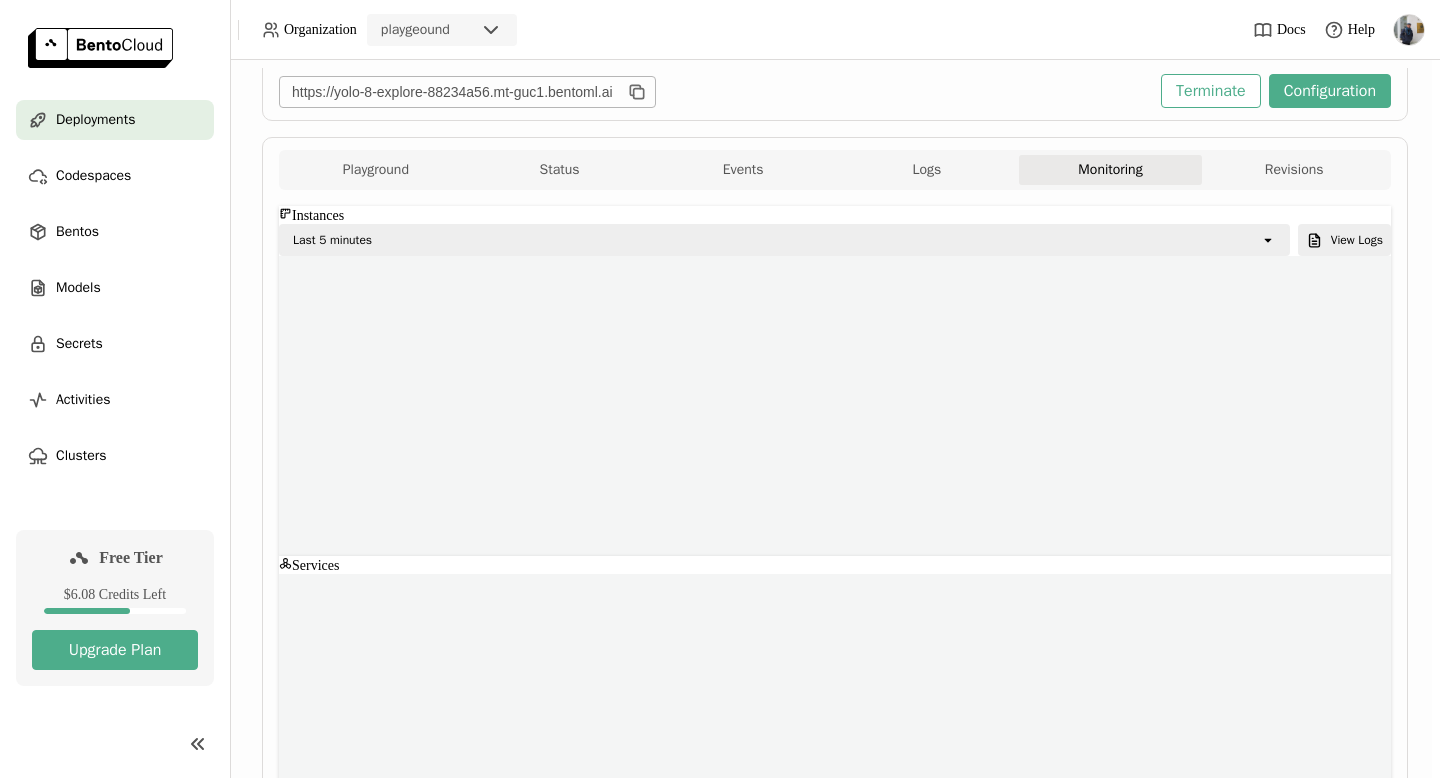 scroll, scrollTop: 300, scrollLeft: 1096, axis: both 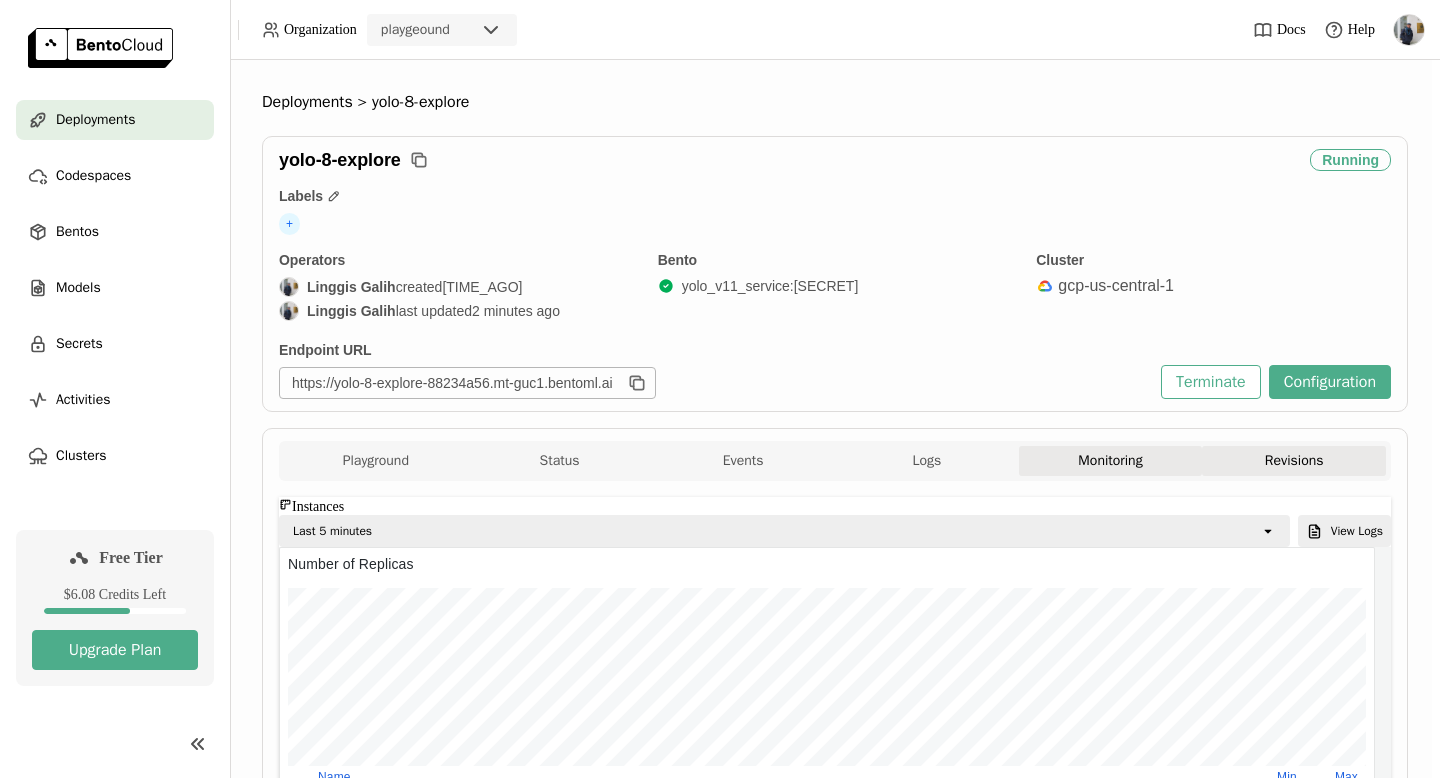 click on "Revisions" at bounding box center [1294, 461] 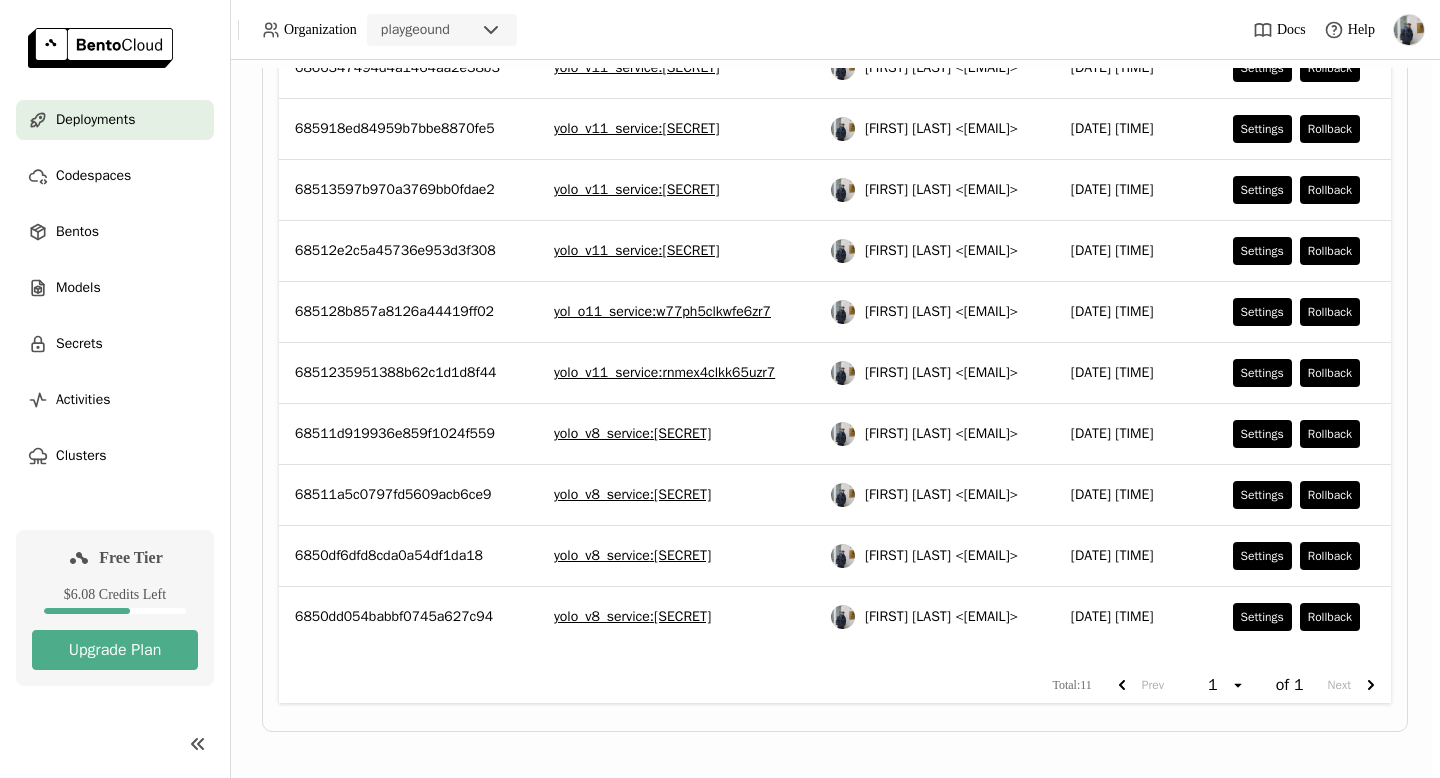 type 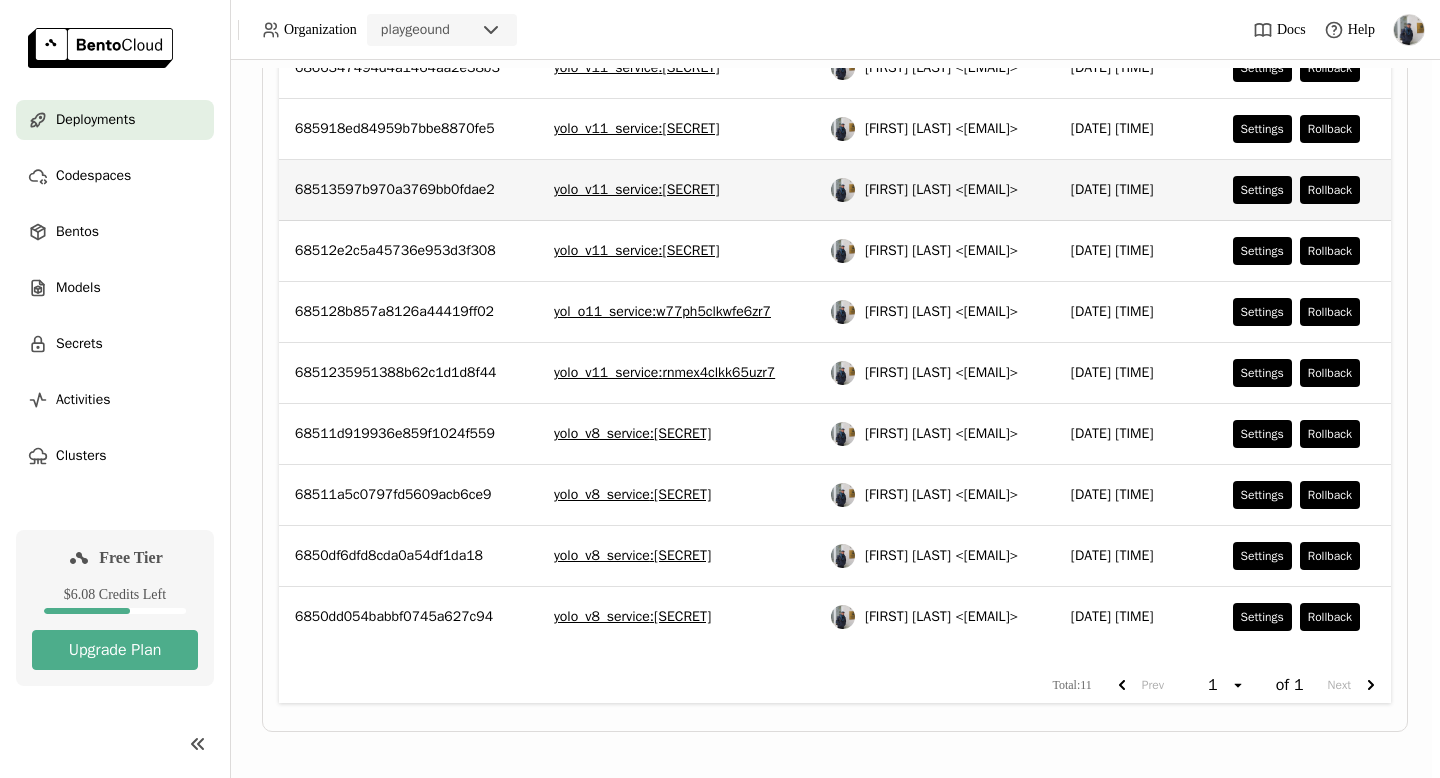 scroll, scrollTop: 450, scrollLeft: 0, axis: vertical 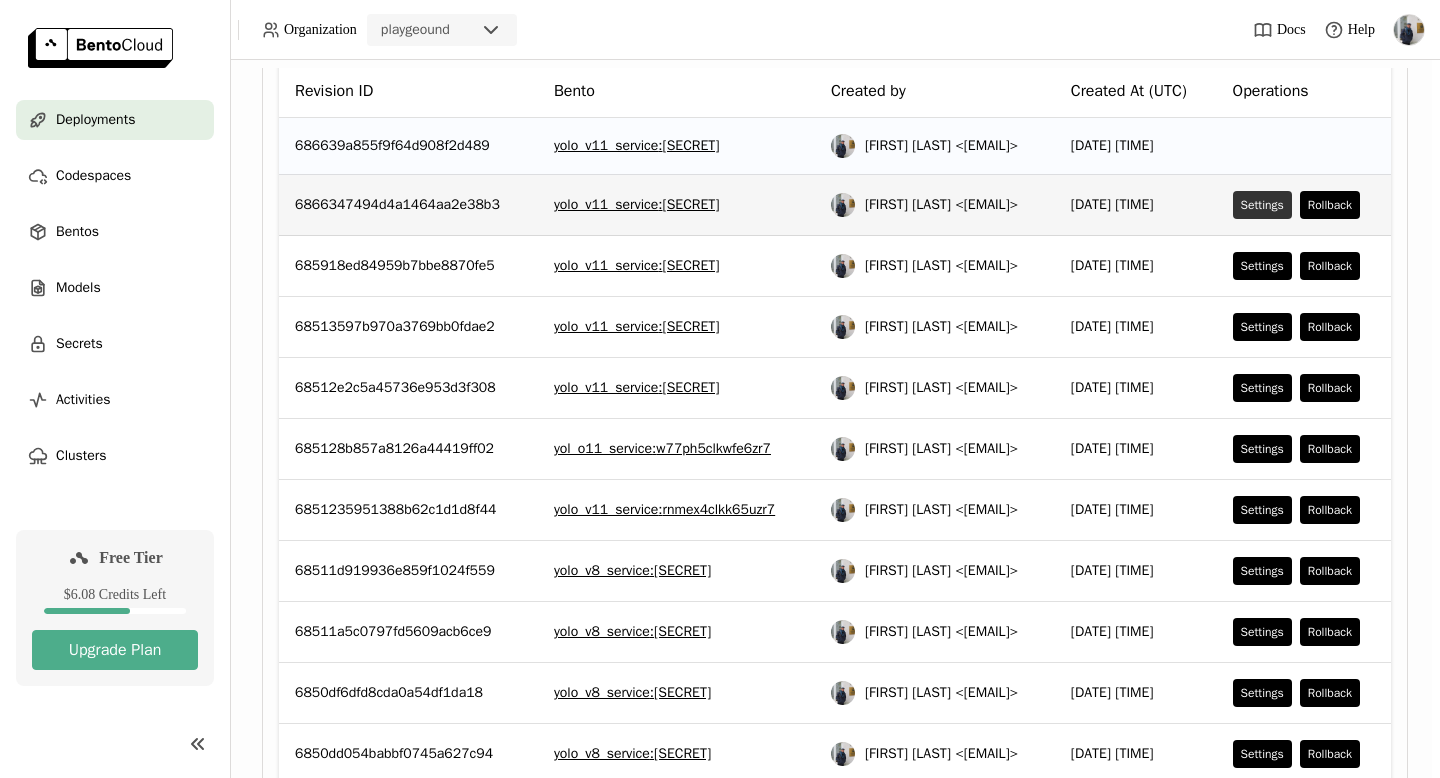 click on "Settings" at bounding box center (1262, 205) 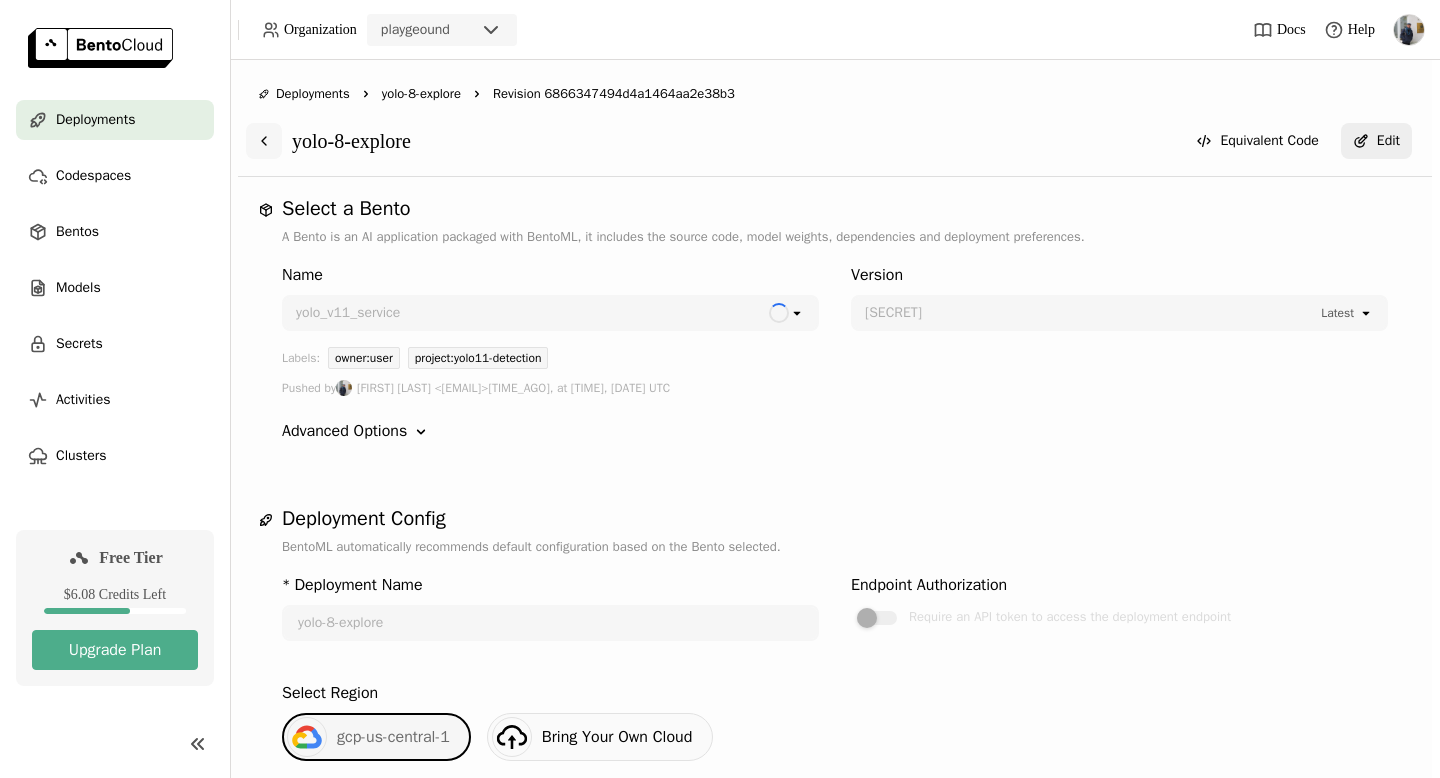 click at bounding box center (264, 141) 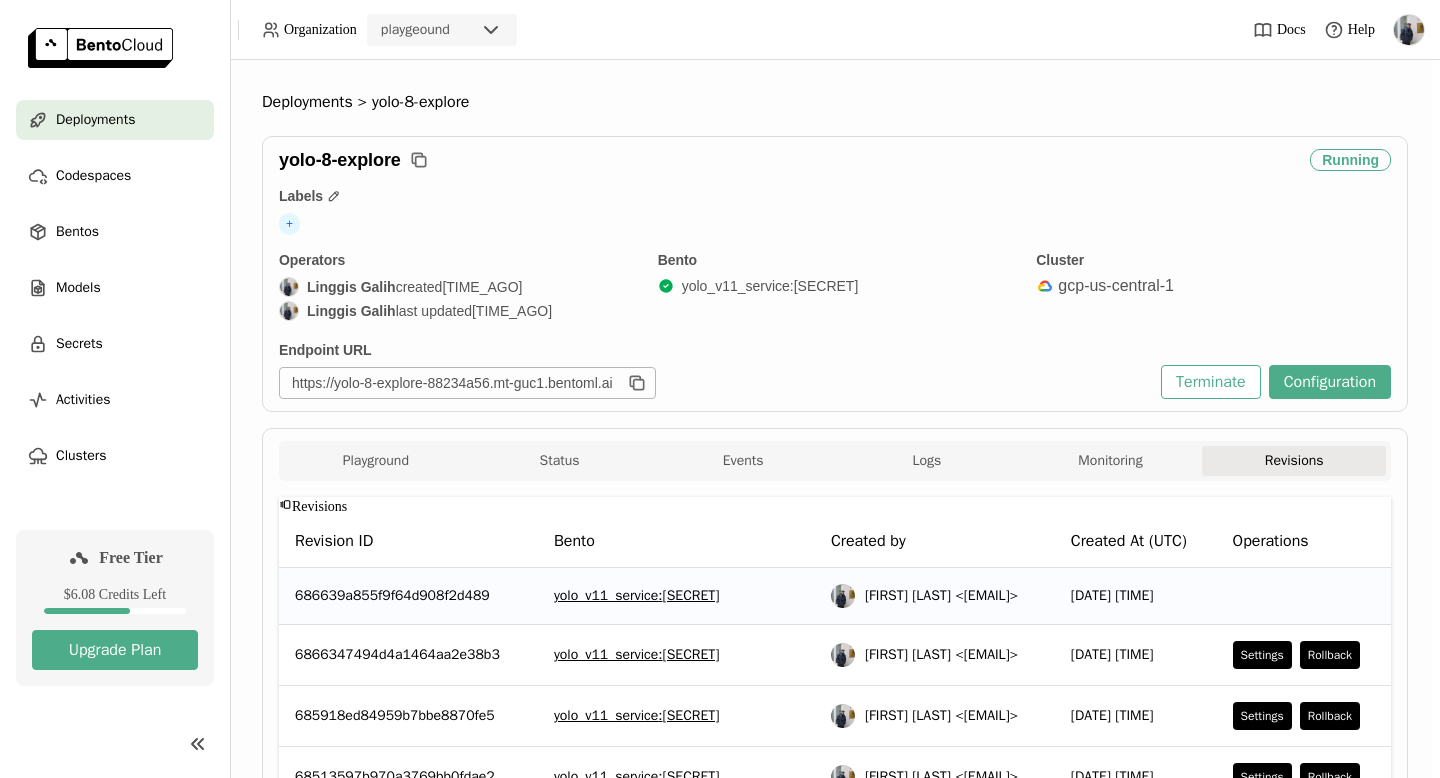 scroll, scrollTop: 308, scrollLeft: 0, axis: vertical 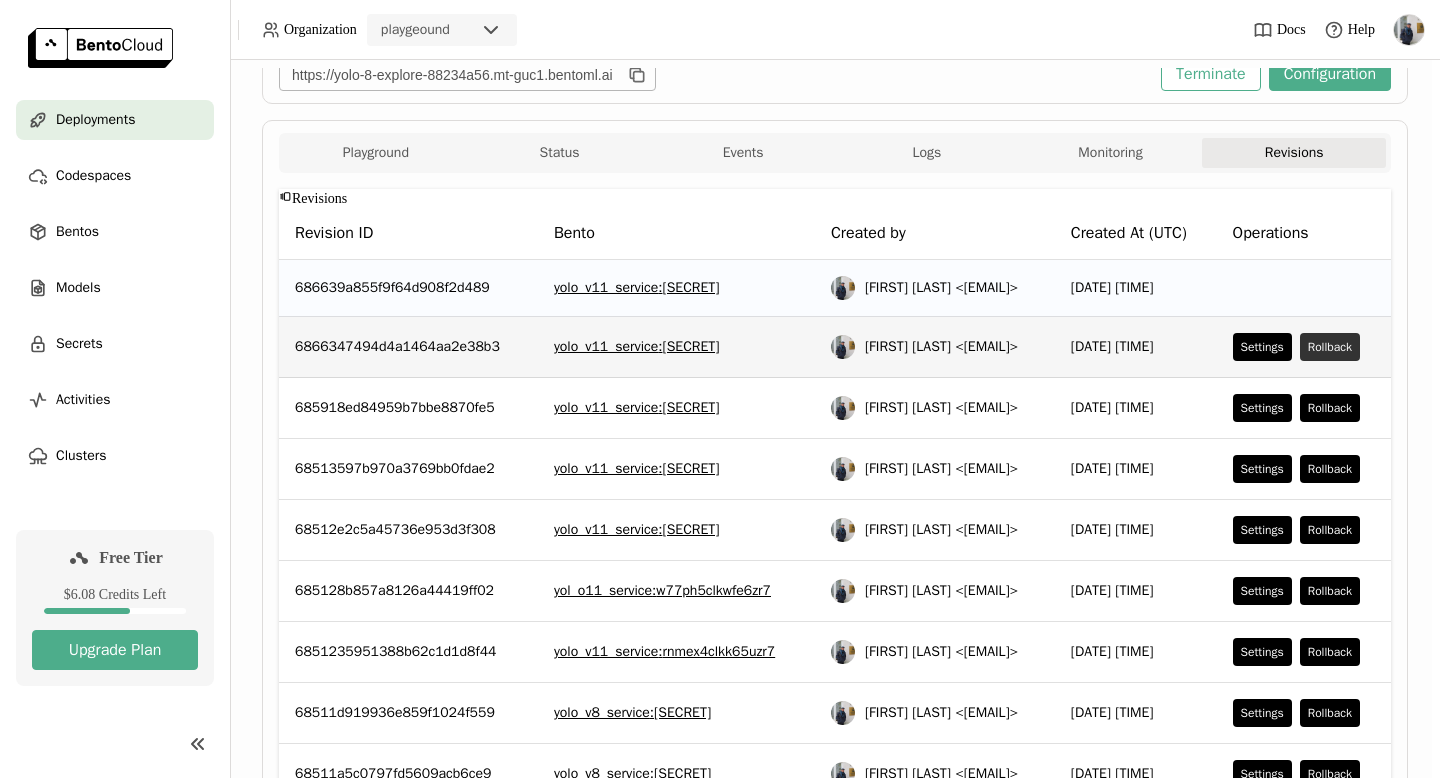 click on "Rollback" at bounding box center (1330, 347) 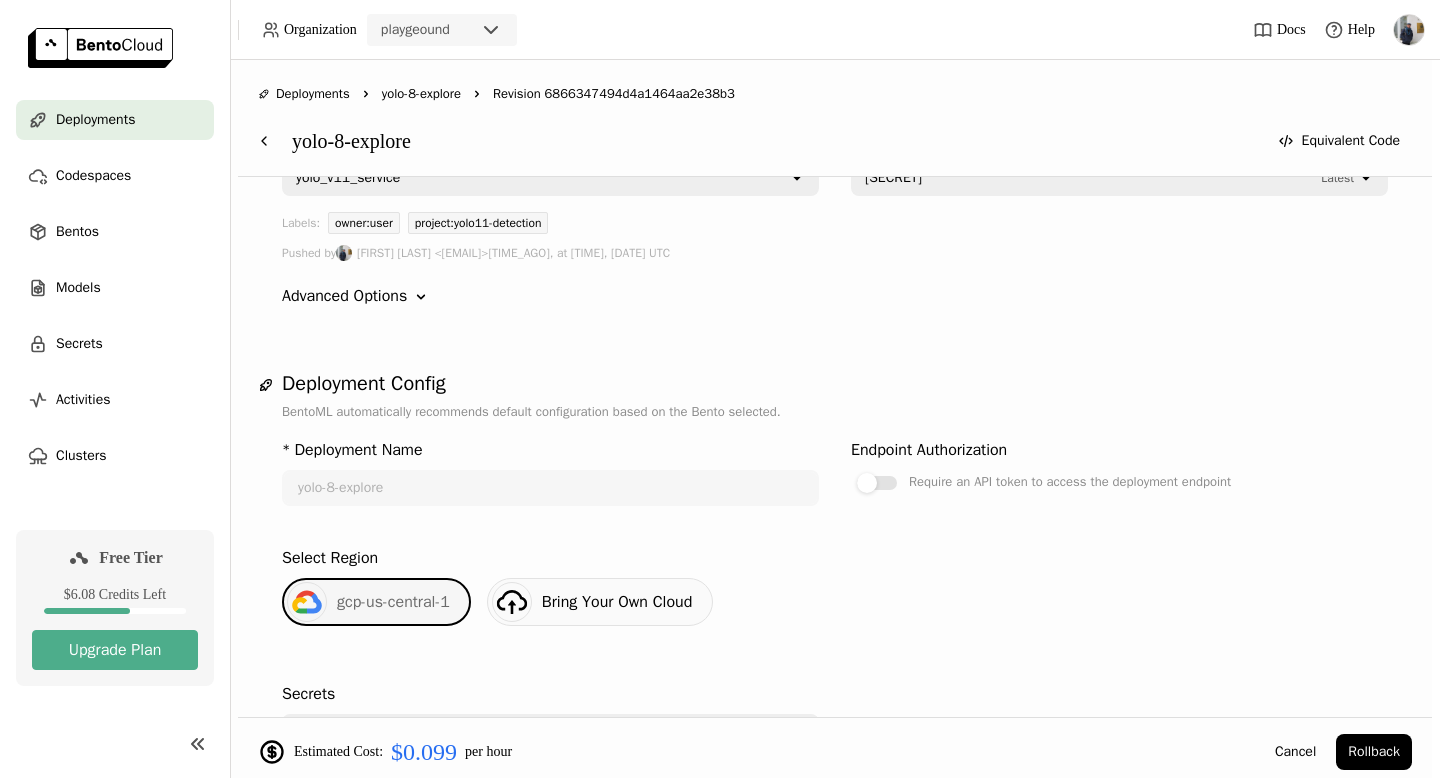 scroll, scrollTop: 0, scrollLeft: 0, axis: both 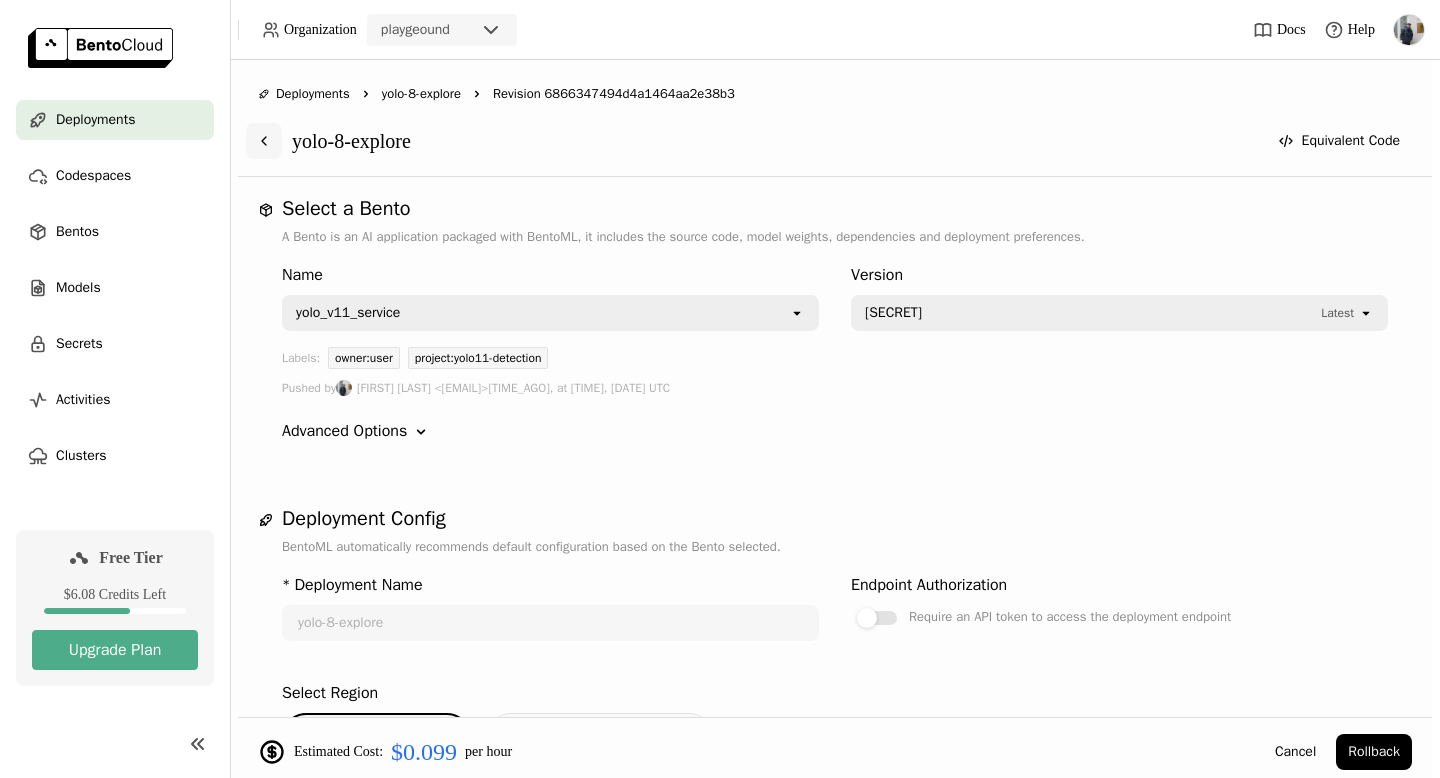 click at bounding box center (264, 141) 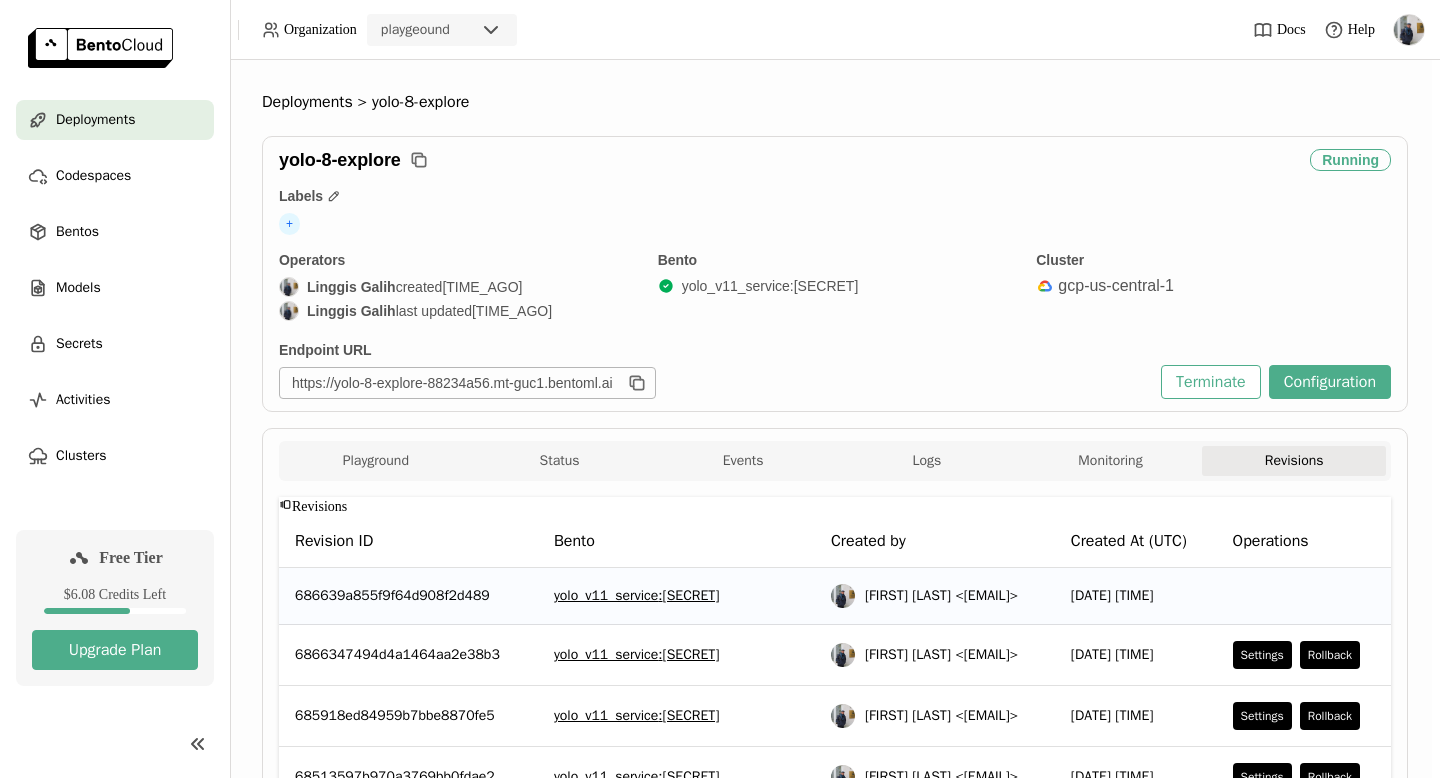 click on "Deployments" at bounding box center [95, 120] 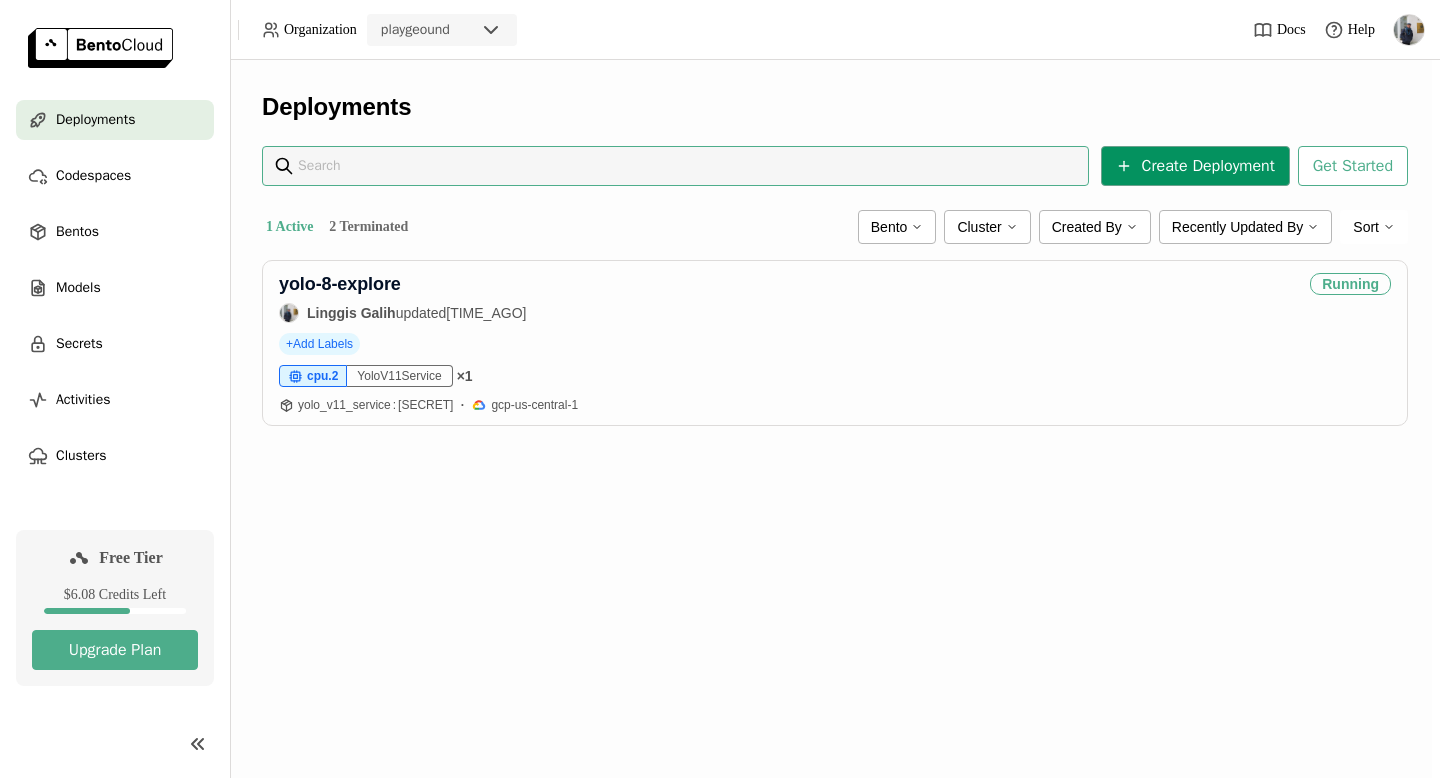 click on "Create Deployment" at bounding box center (1195, 166) 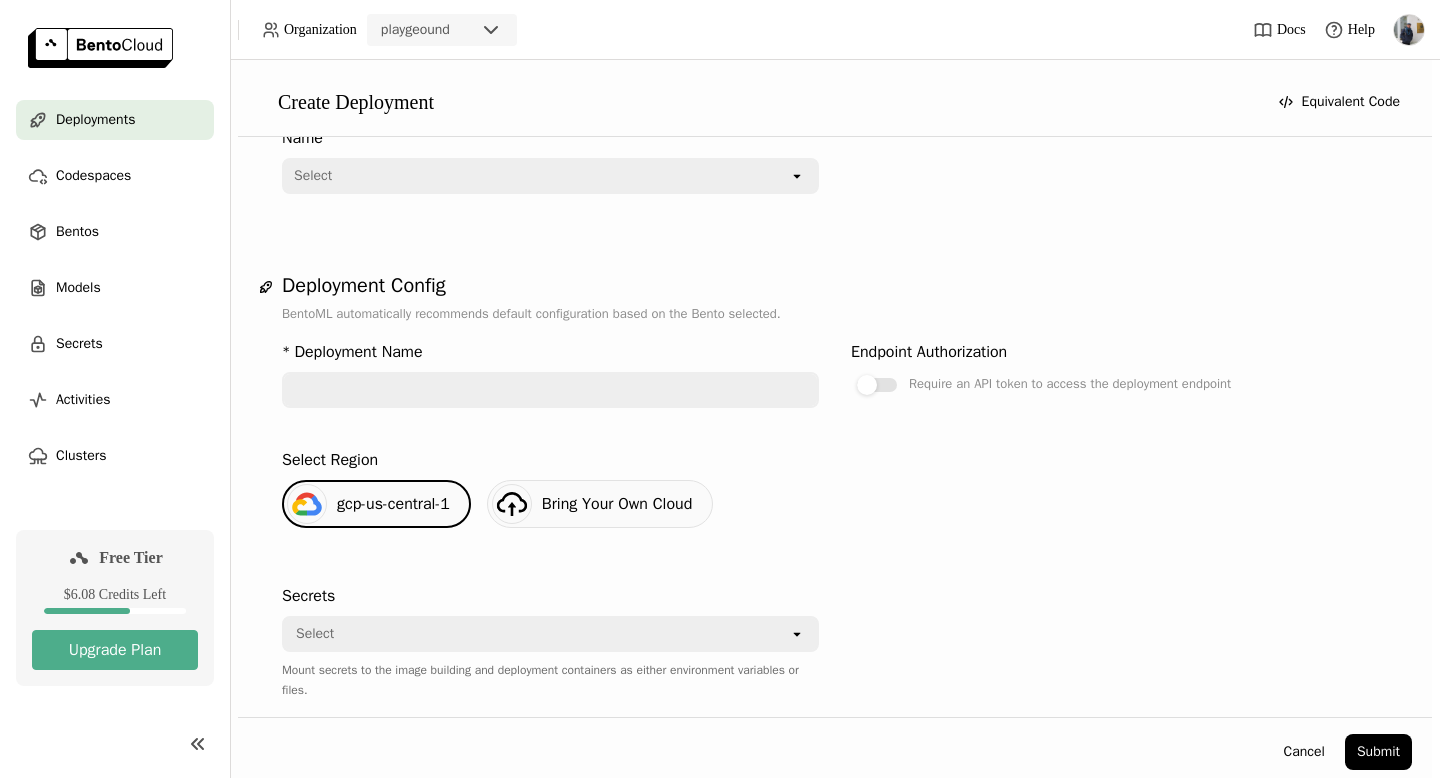 scroll, scrollTop: 79, scrollLeft: 0, axis: vertical 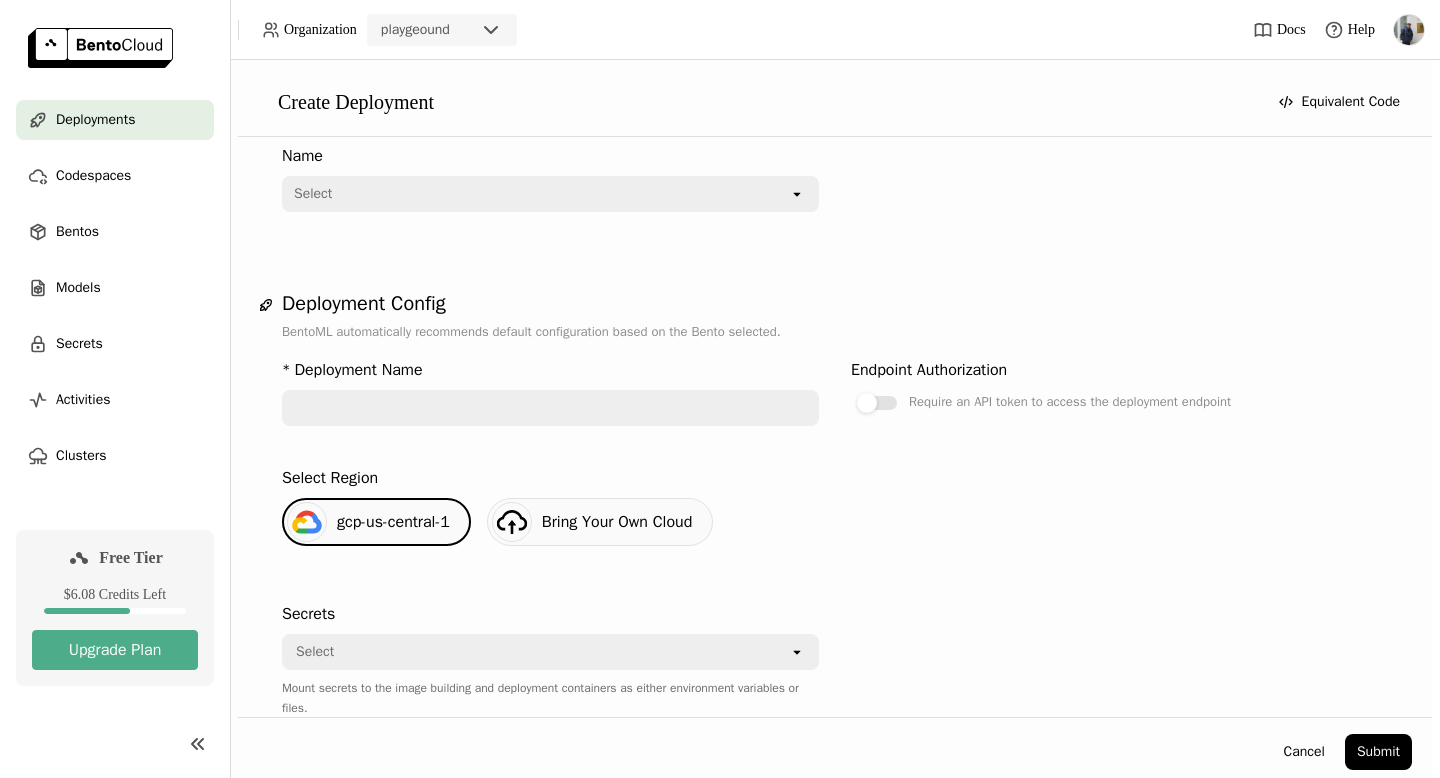 click on "Select" at bounding box center (536, 194) 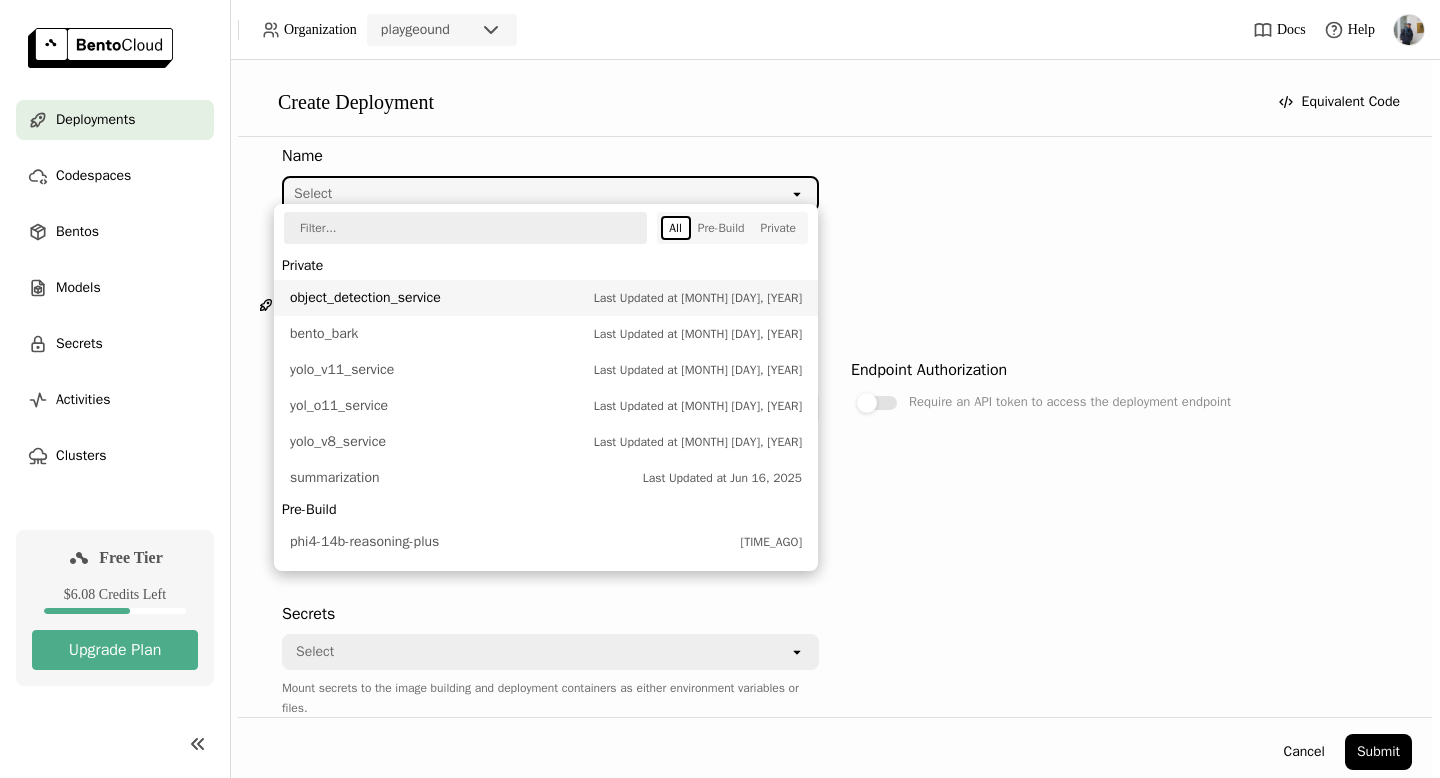 click on "object_detection_service" at bounding box center (437, 298) 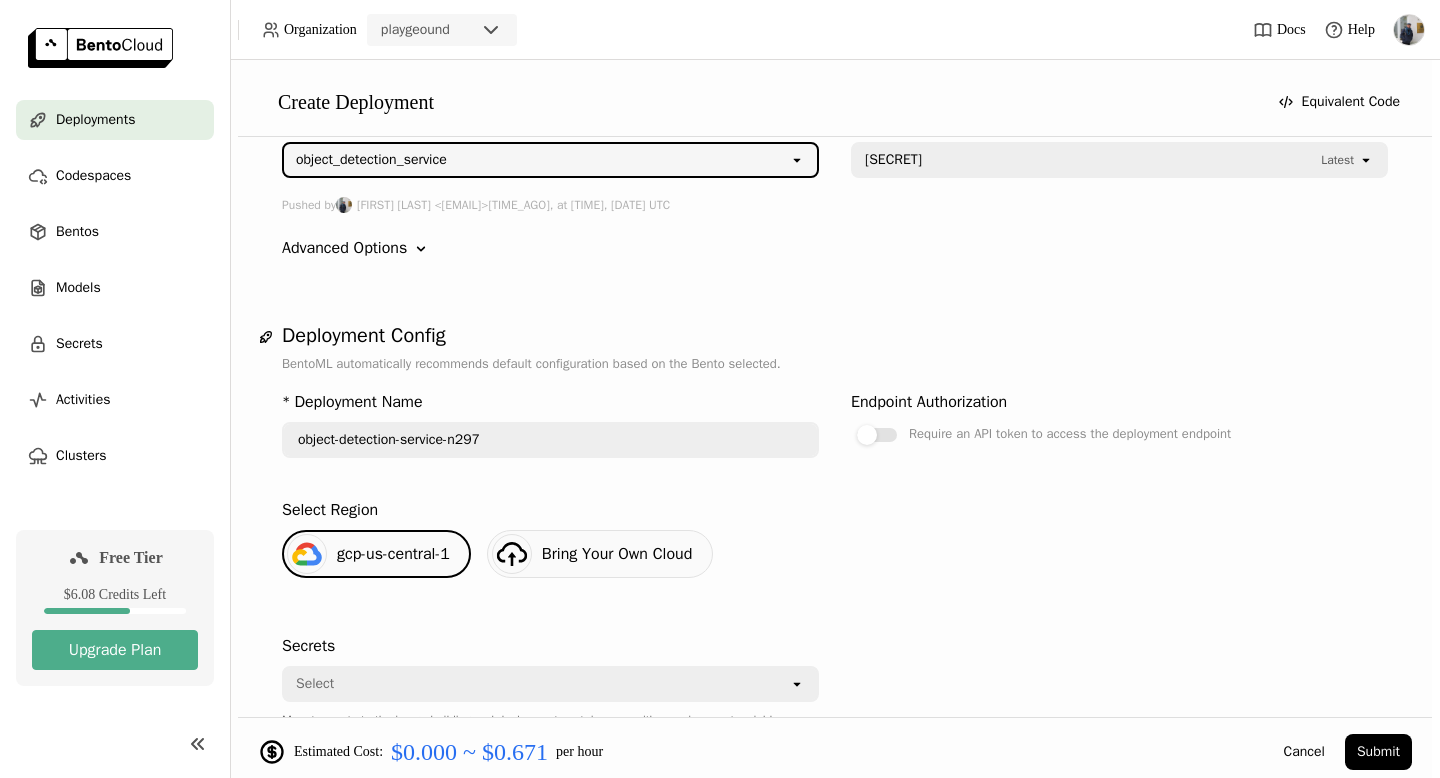 scroll, scrollTop: 91, scrollLeft: 0, axis: vertical 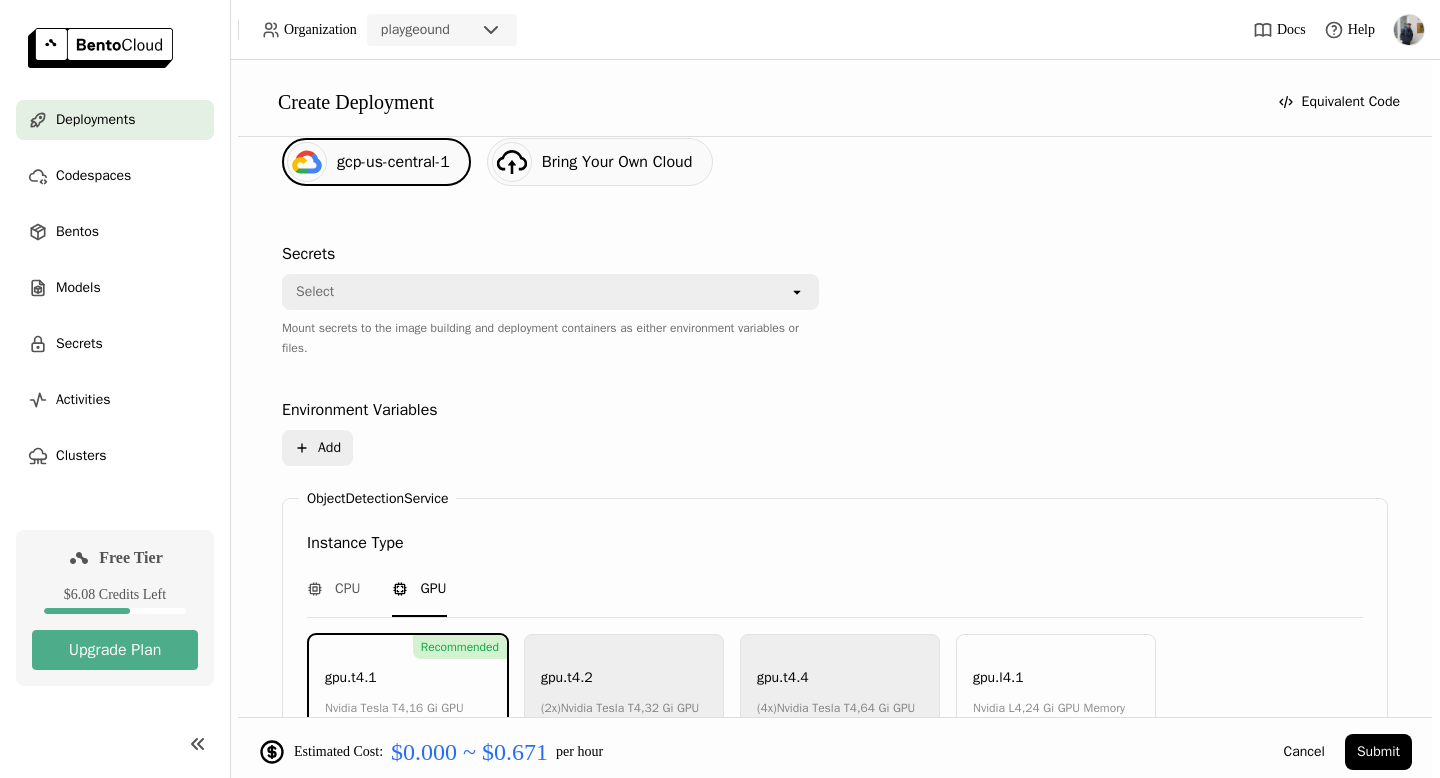 click on "Select" at bounding box center (536, 292) 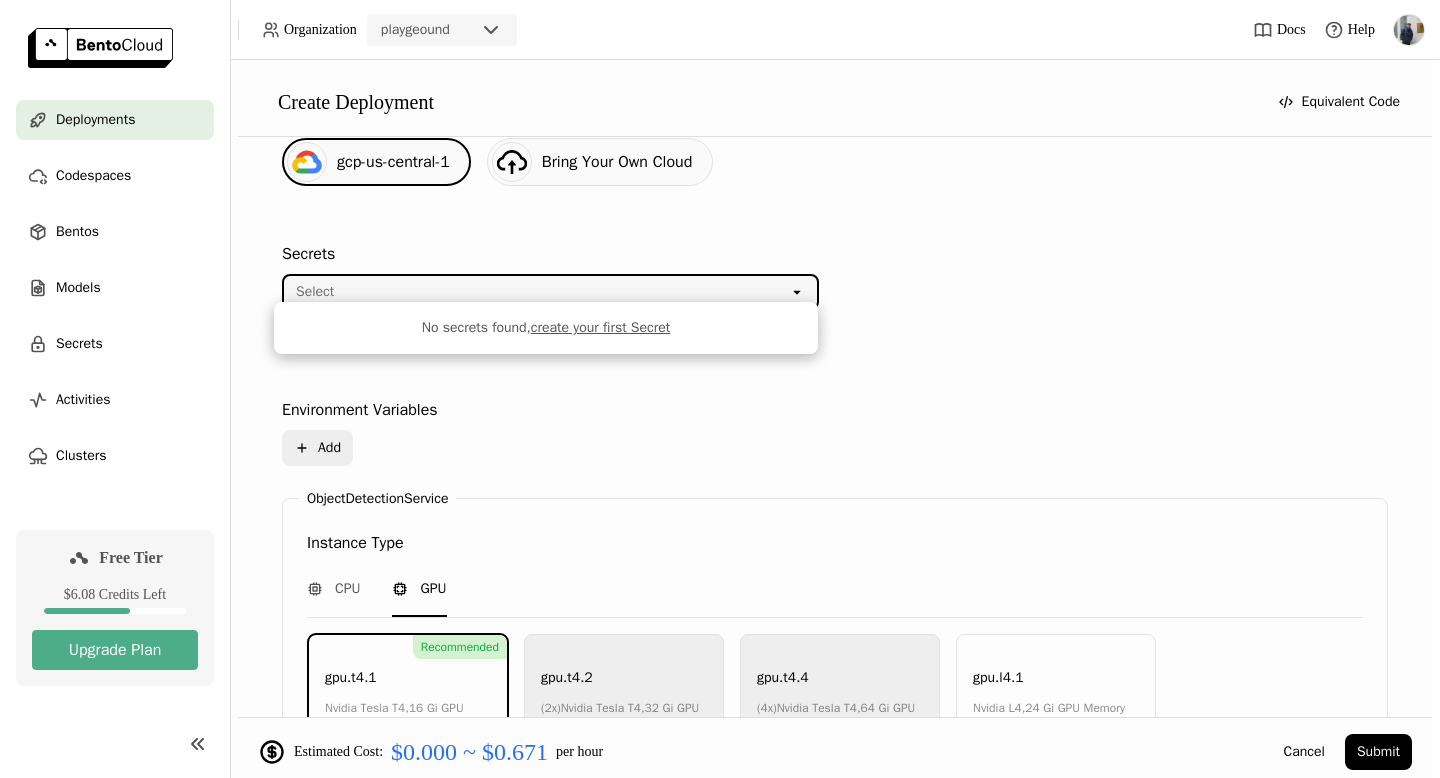click on "Select" at bounding box center [536, 292] 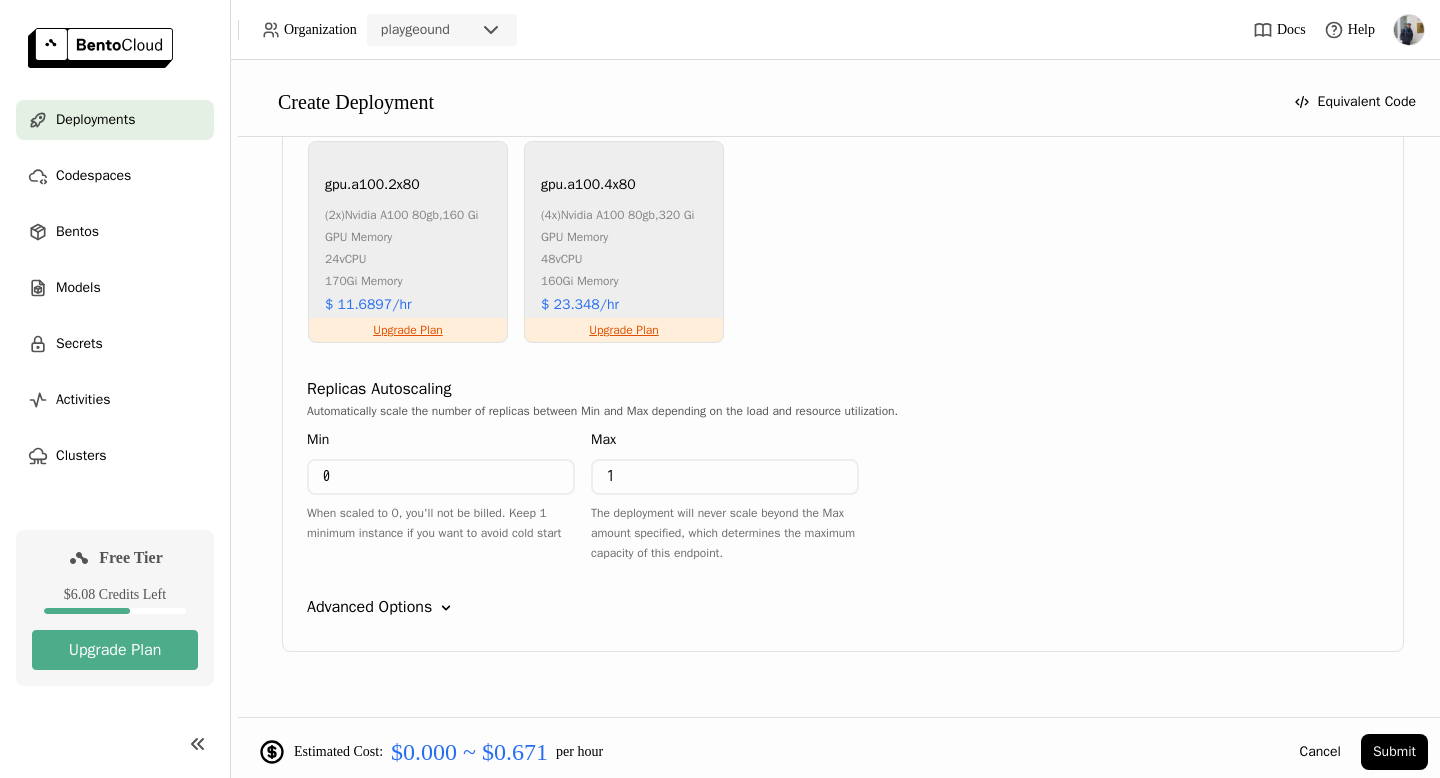 scroll, scrollTop: 1468, scrollLeft: 0, axis: vertical 